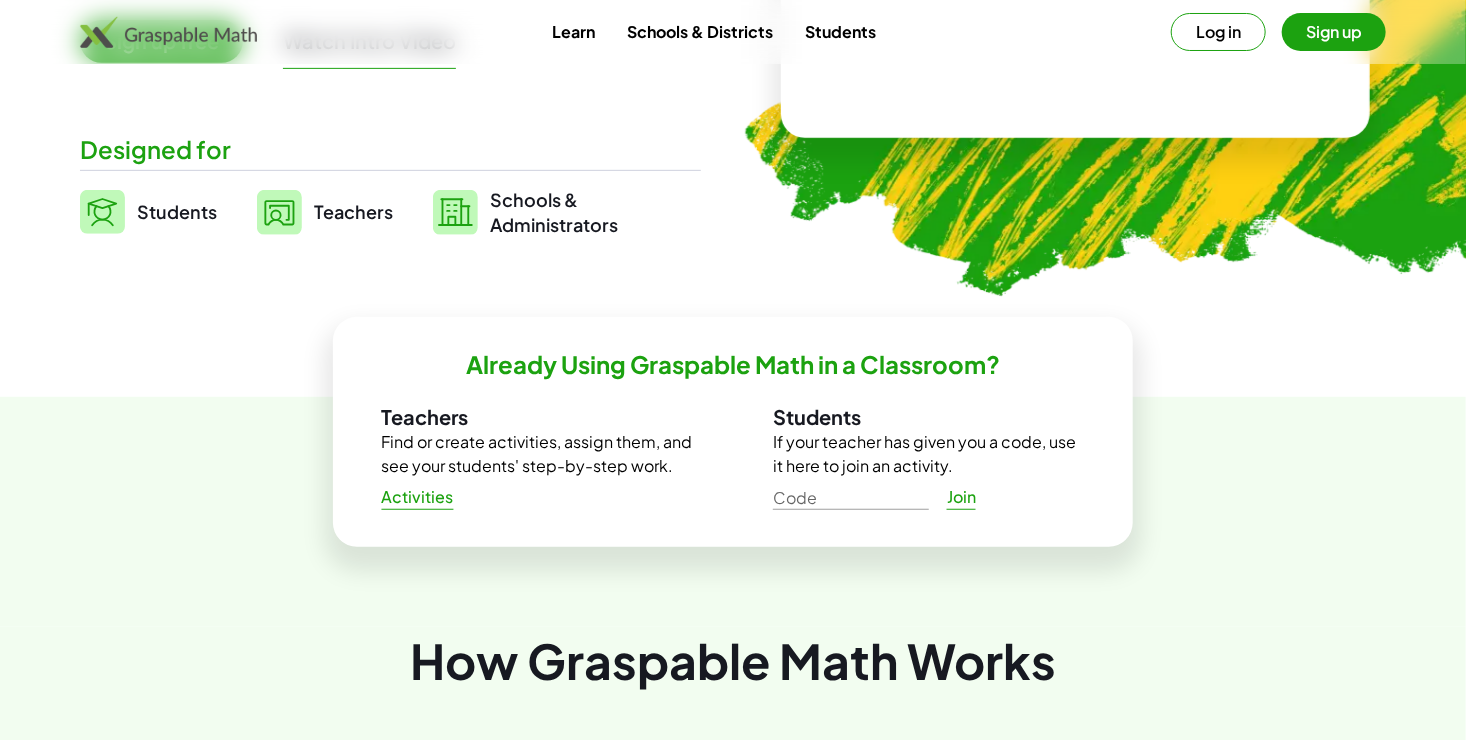scroll, scrollTop: 400, scrollLeft: 0, axis: vertical 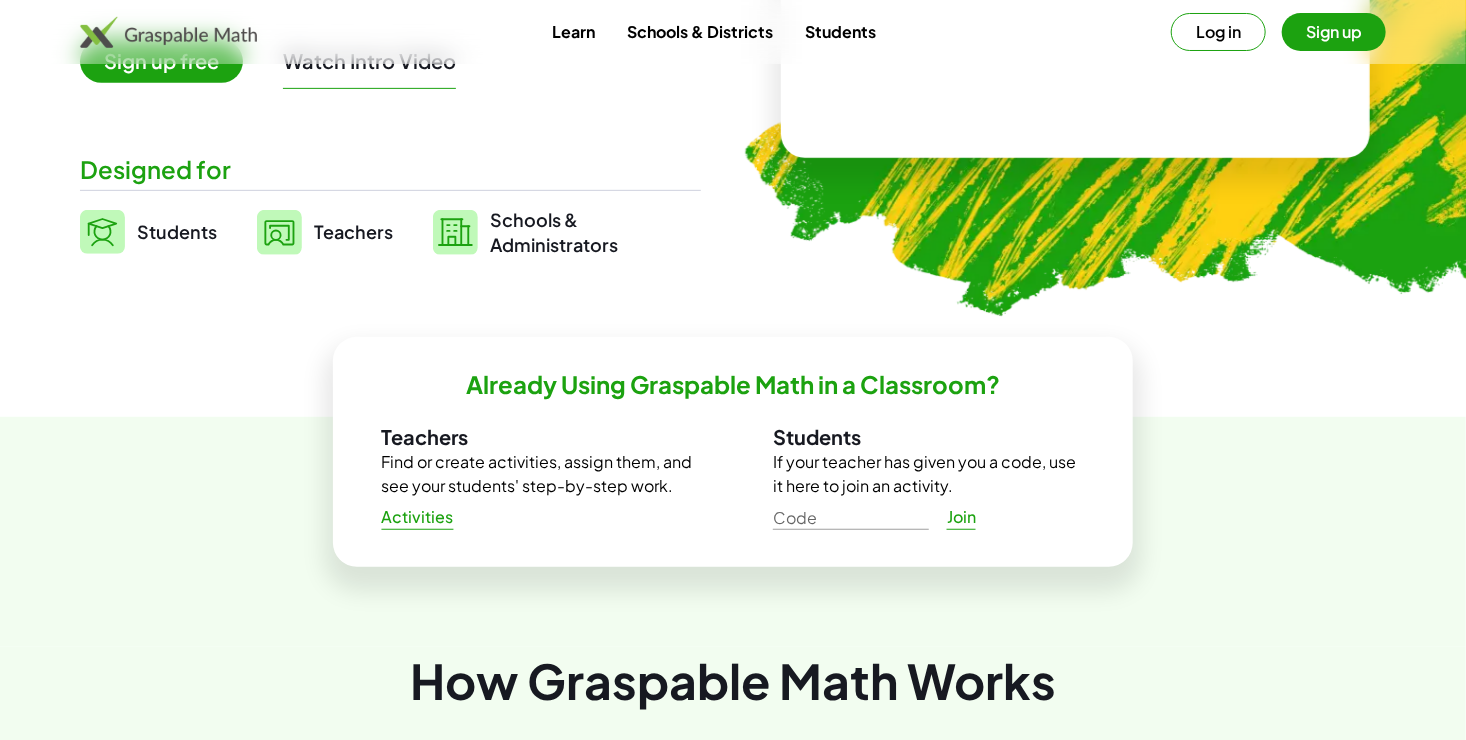 click at bounding box center (168, 32) 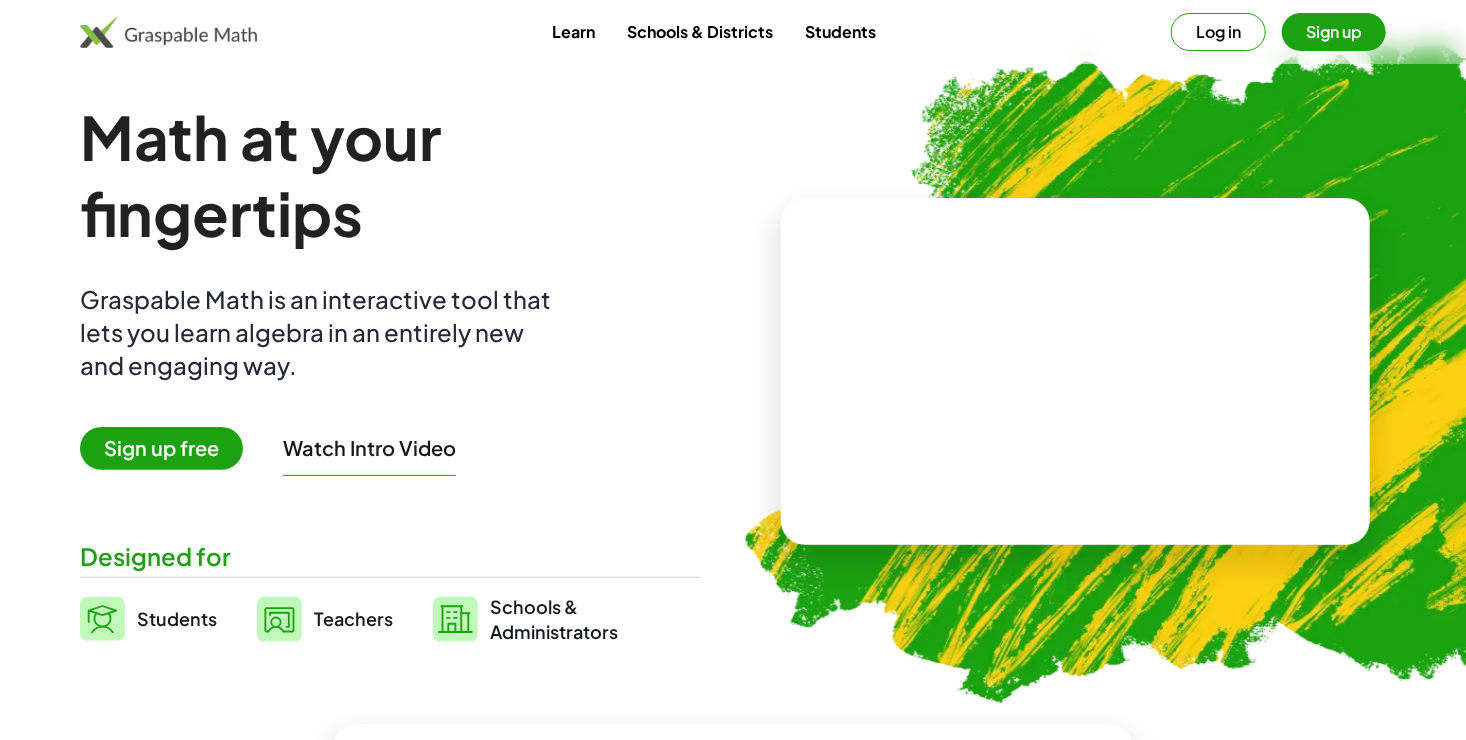 scroll, scrollTop: 0, scrollLeft: 0, axis: both 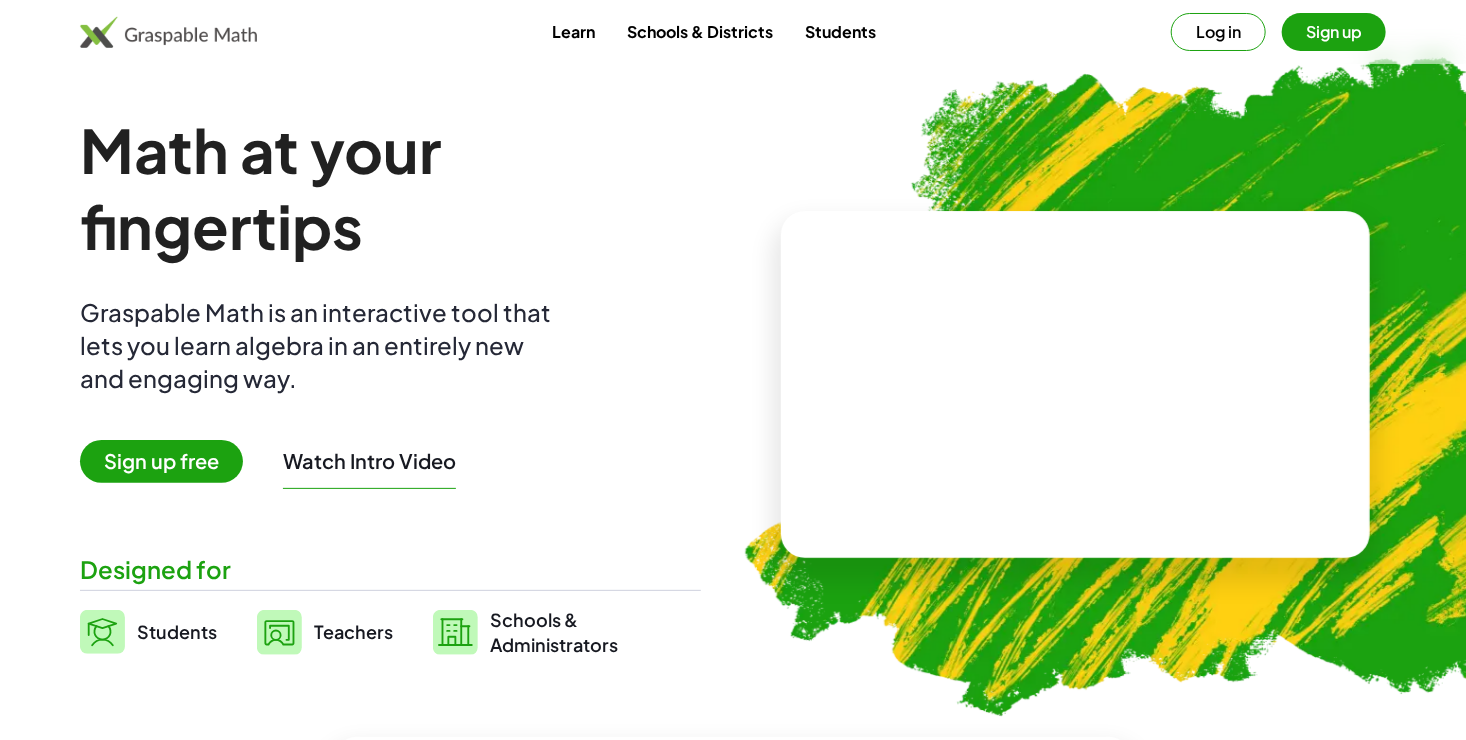 click at bounding box center (168, 32) 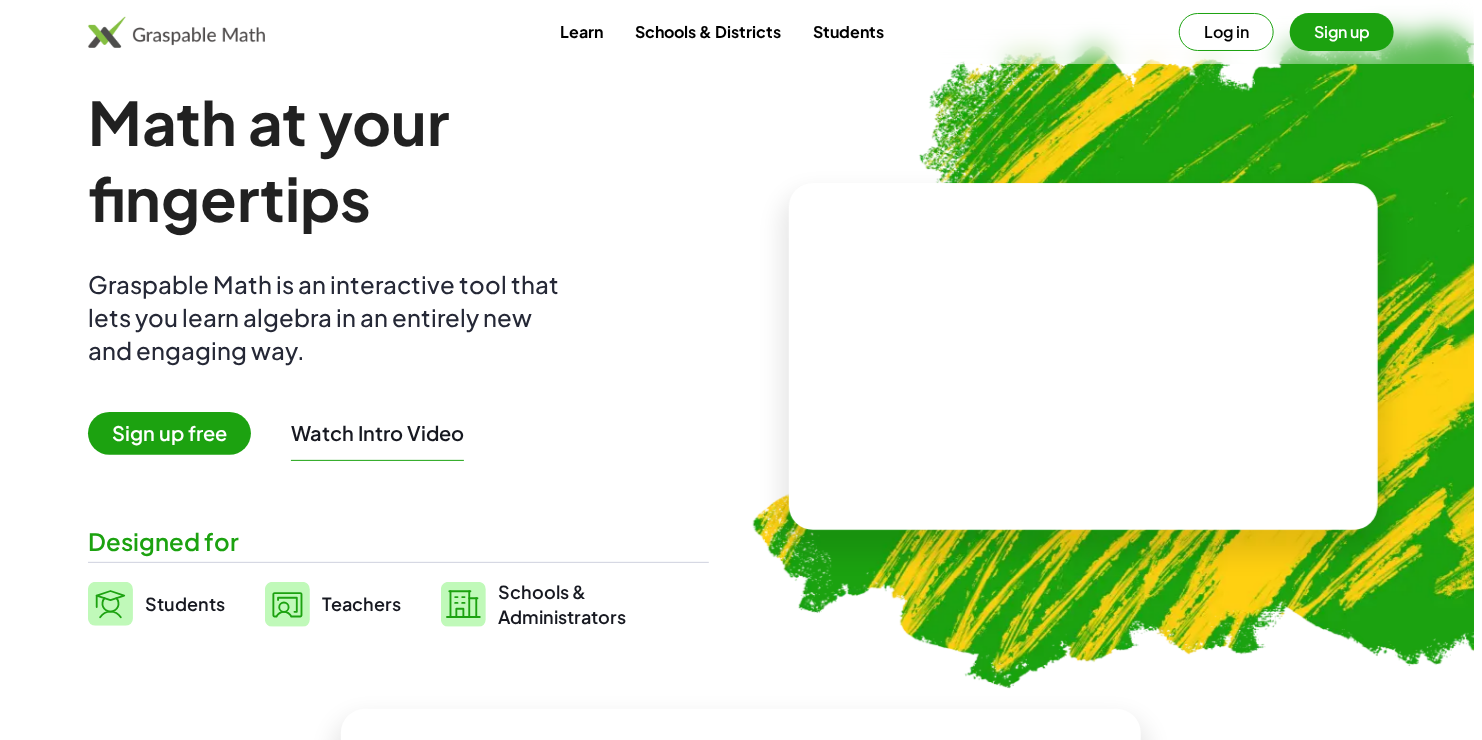 scroll, scrollTop: 0, scrollLeft: 0, axis: both 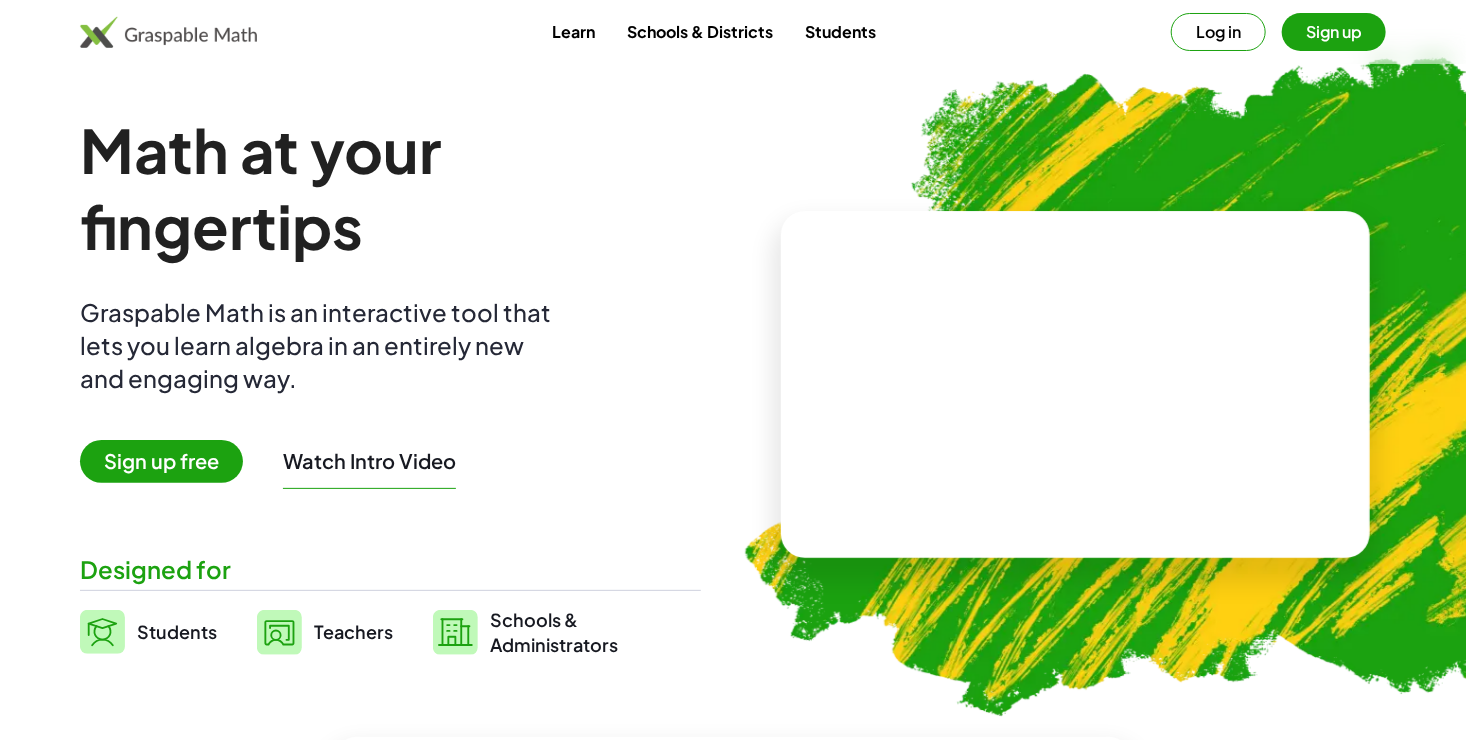 click on "Log in" at bounding box center [1218, 32] 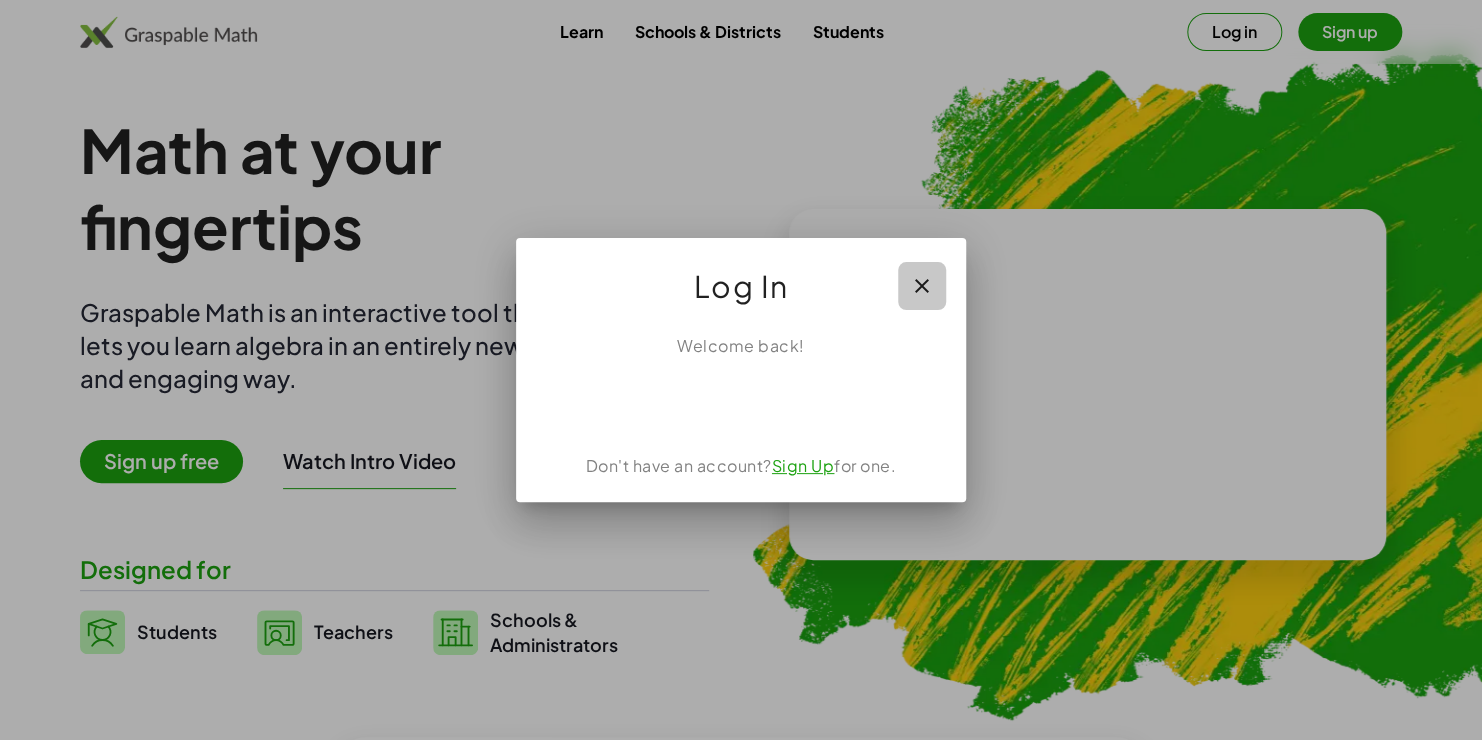 click 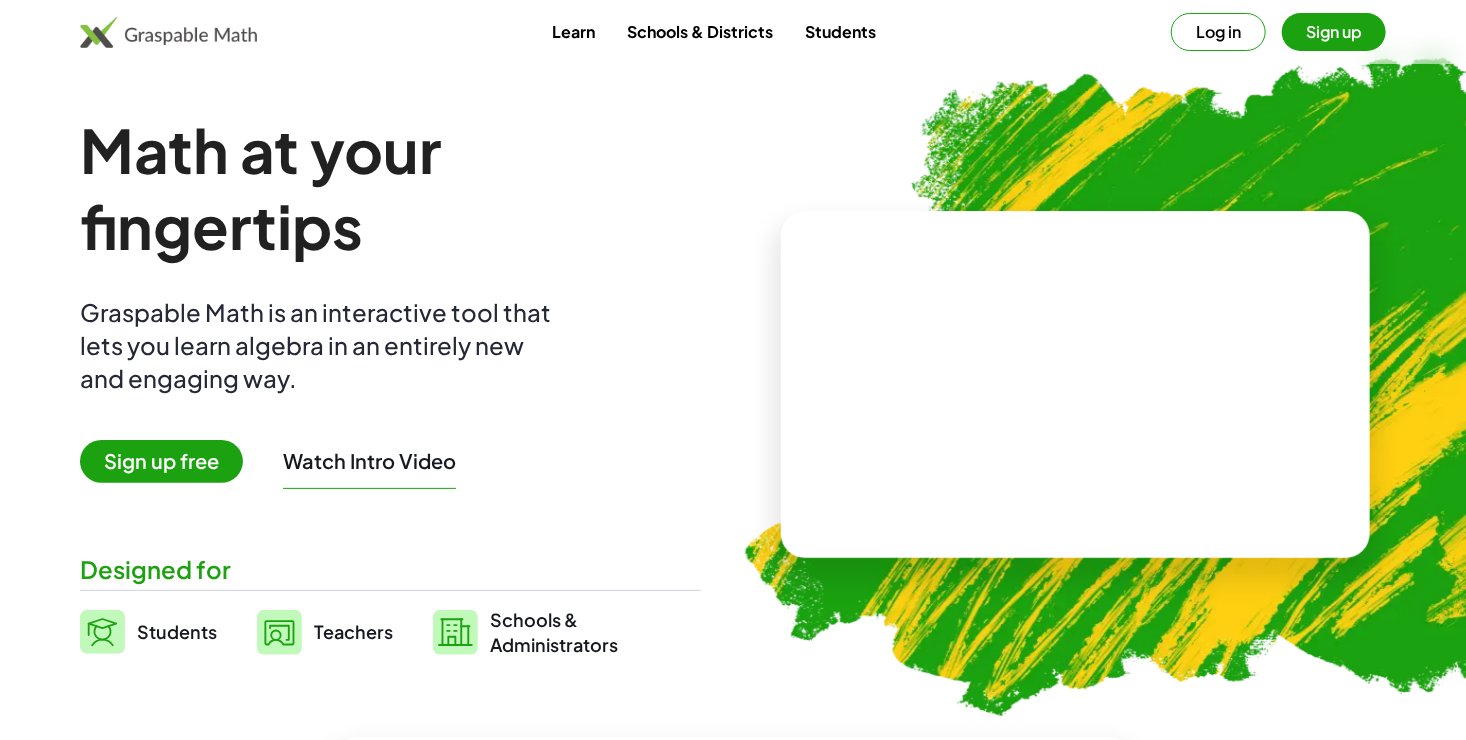 click on "Sign up" at bounding box center [1334, 32] 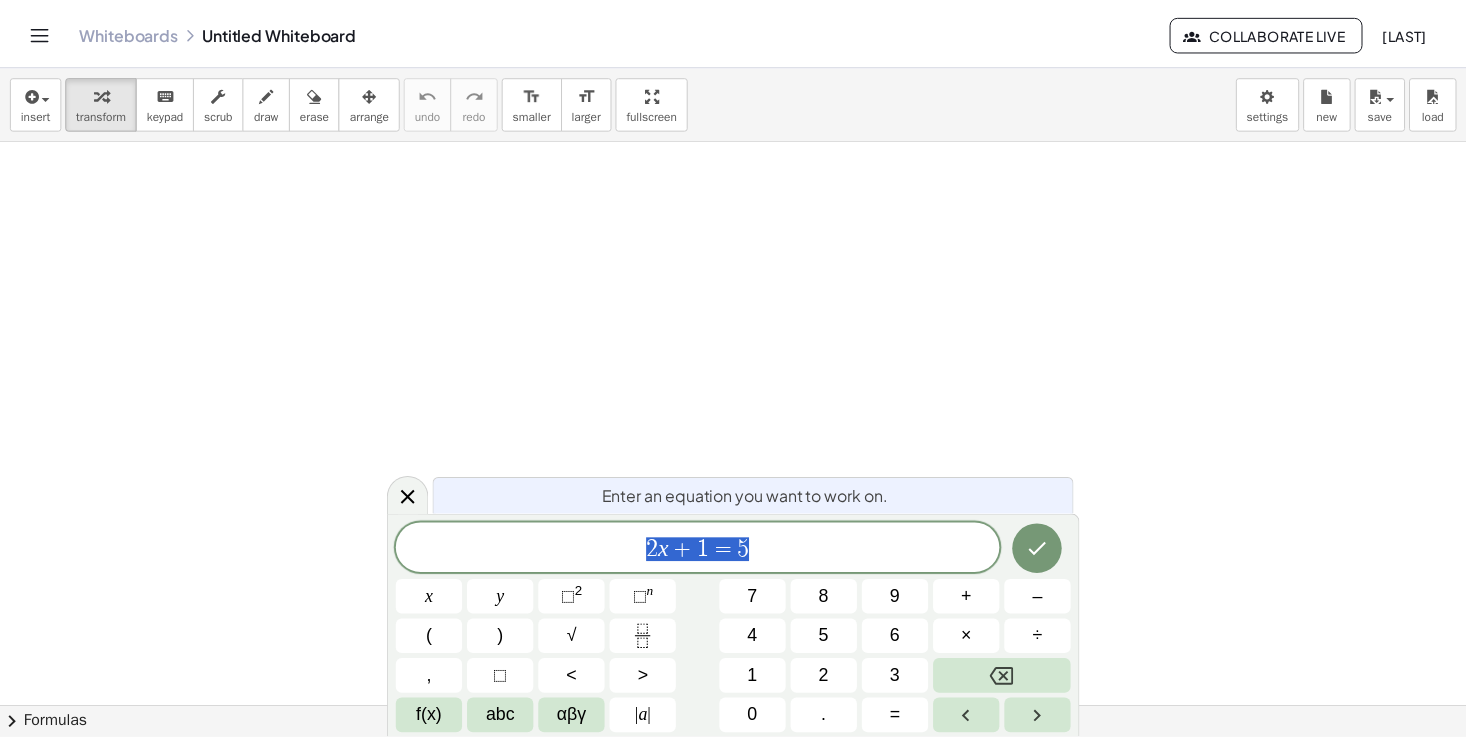 scroll, scrollTop: 0, scrollLeft: 0, axis: both 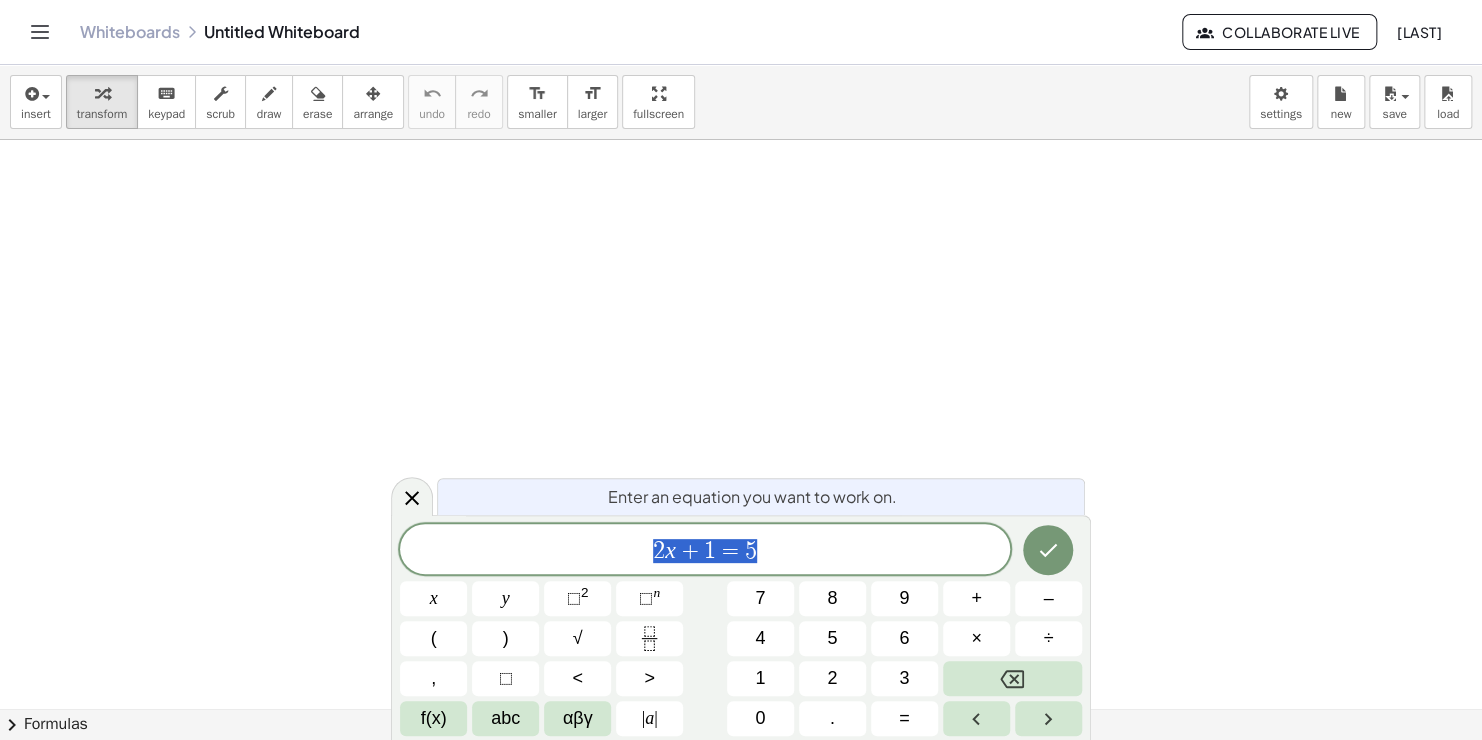 click 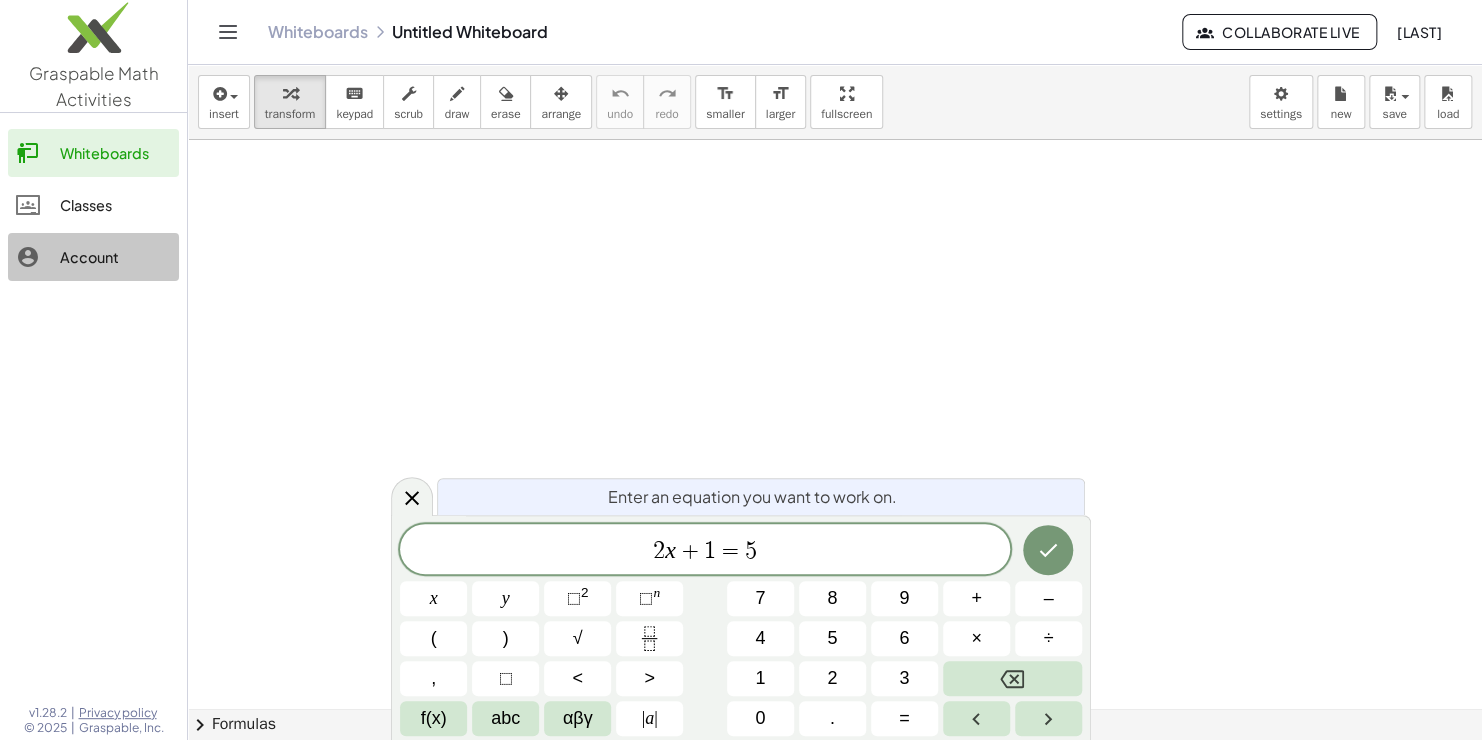 click on "Account" 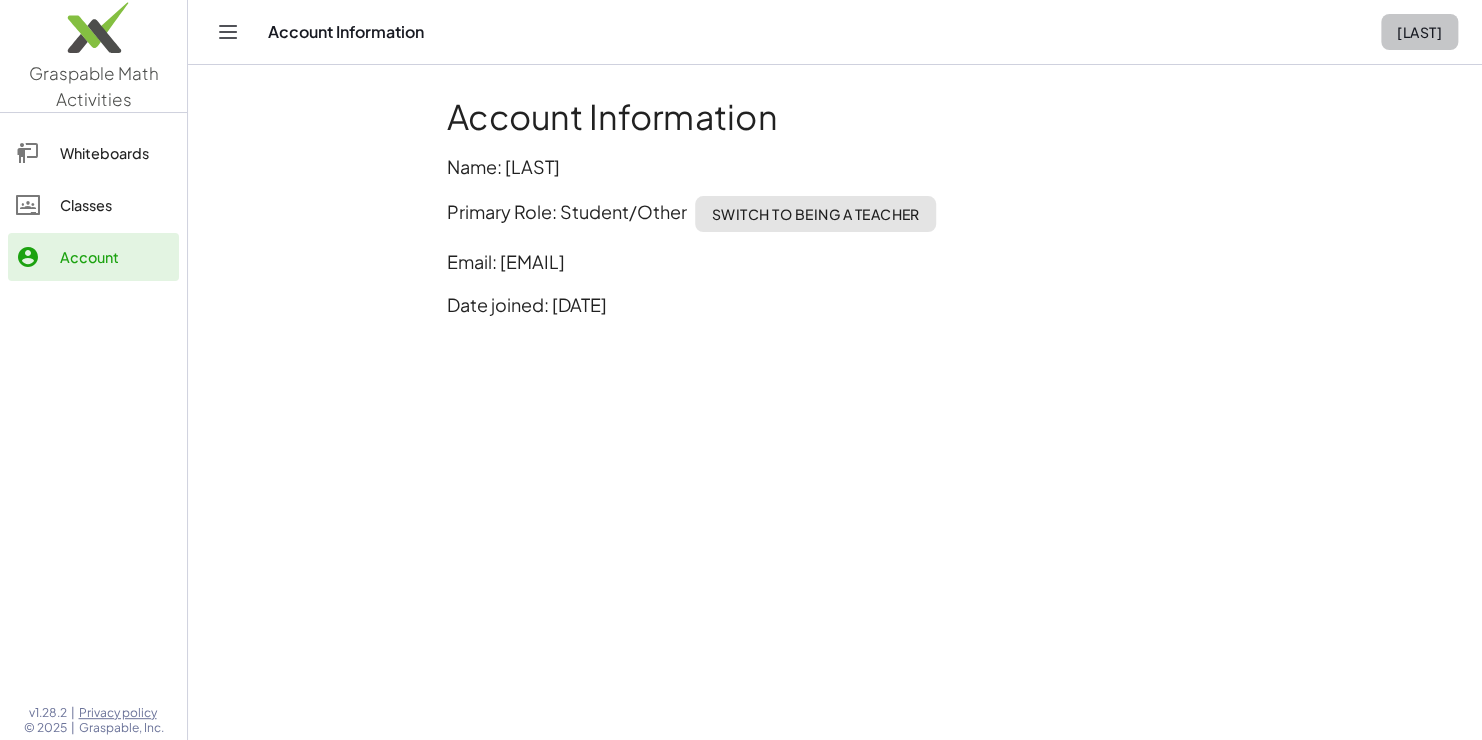 click on "[LAST]" at bounding box center [1419, 32] 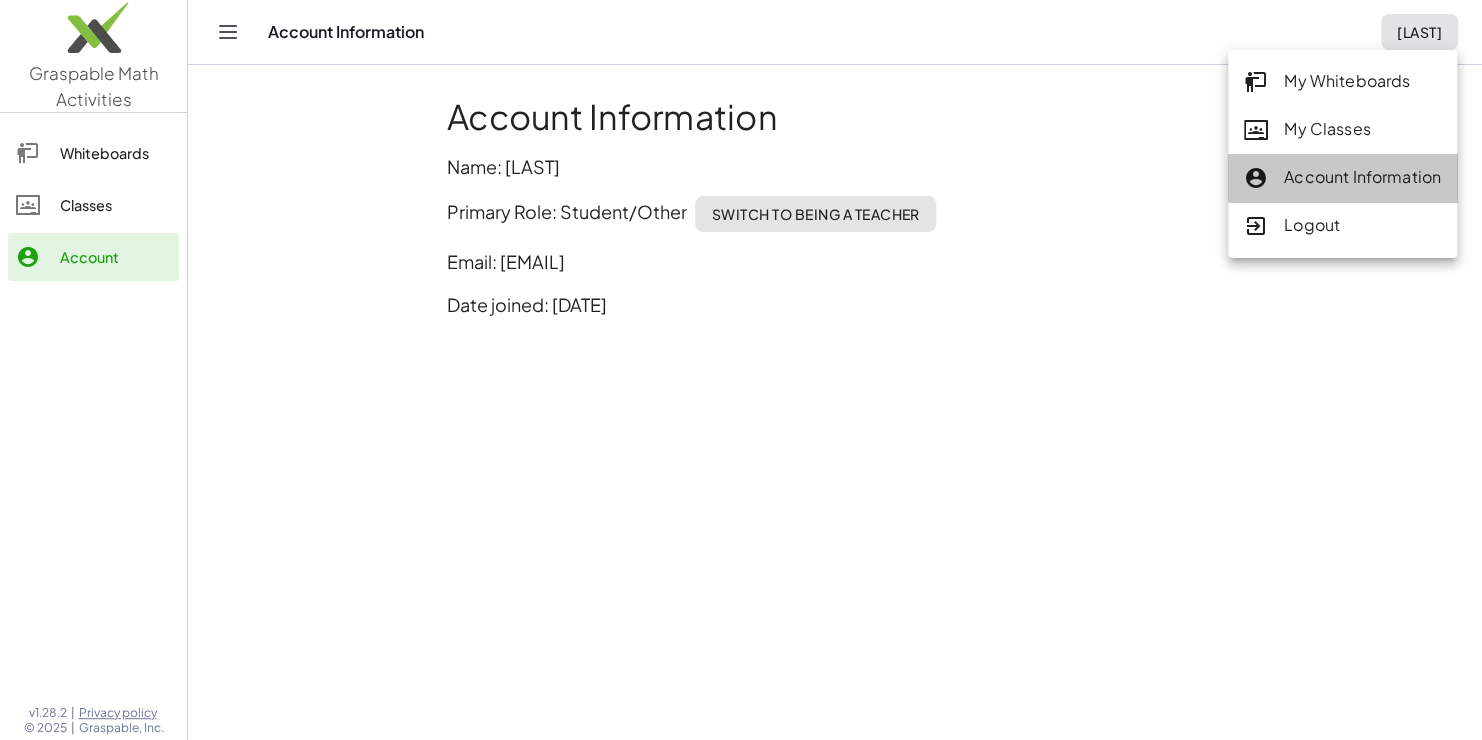 click on "Account Information" 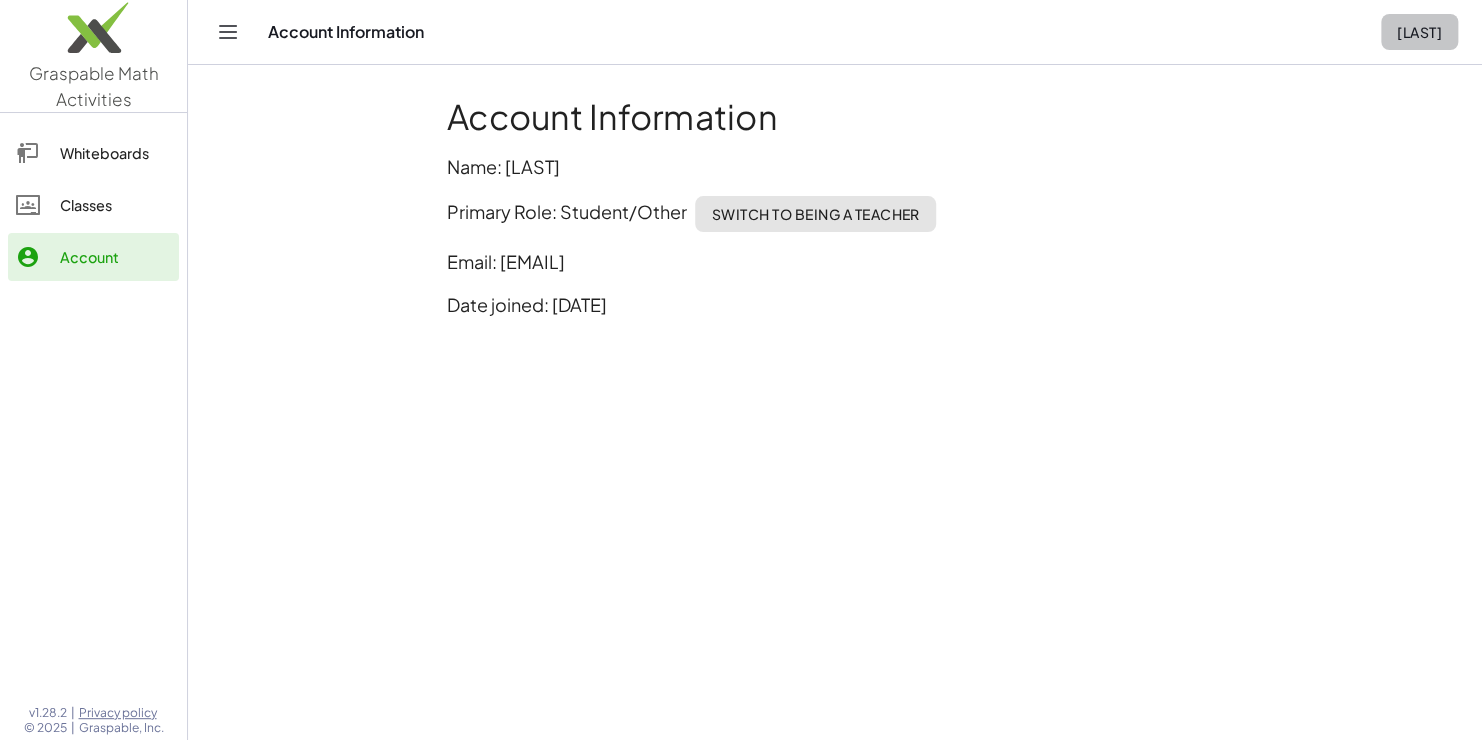 click on "[LAST]" at bounding box center (1419, 32) 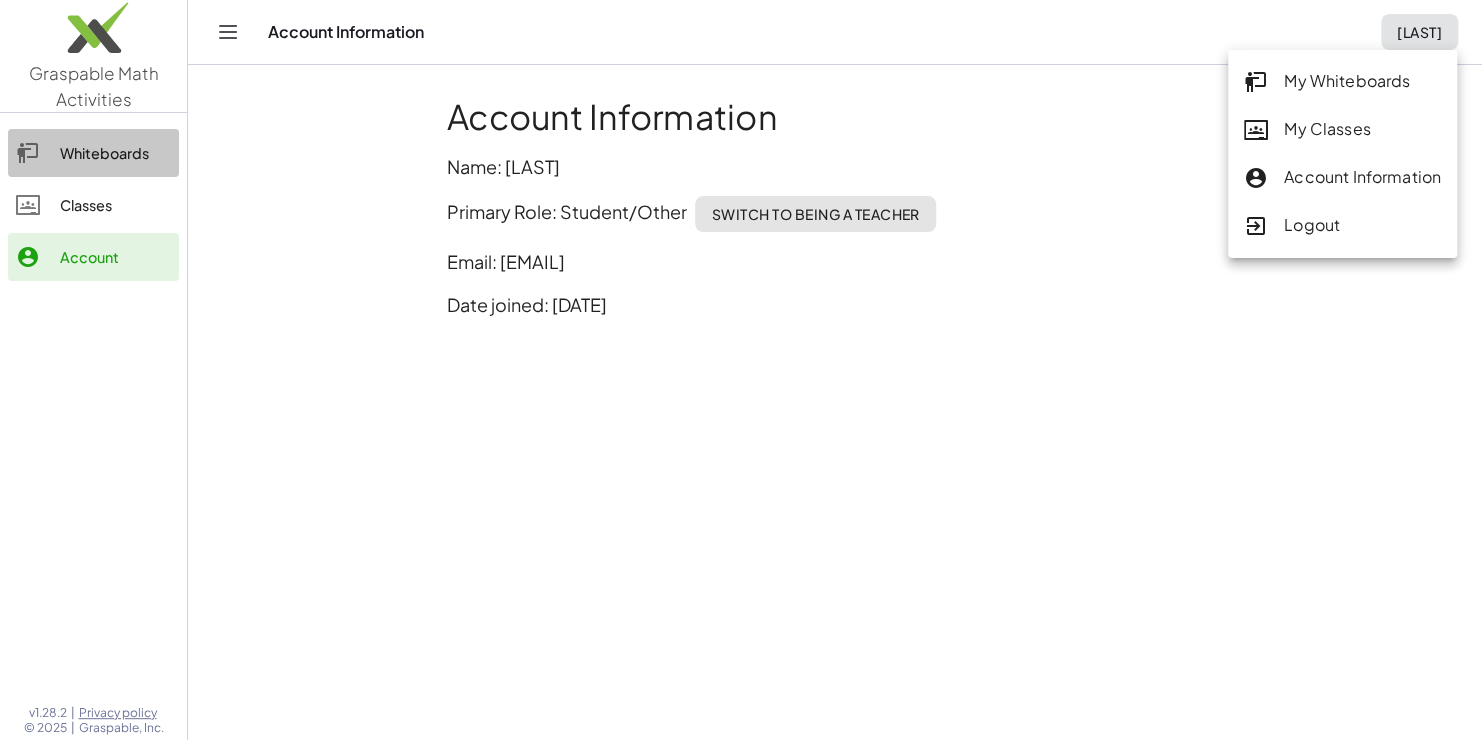 click on "Whiteboards" 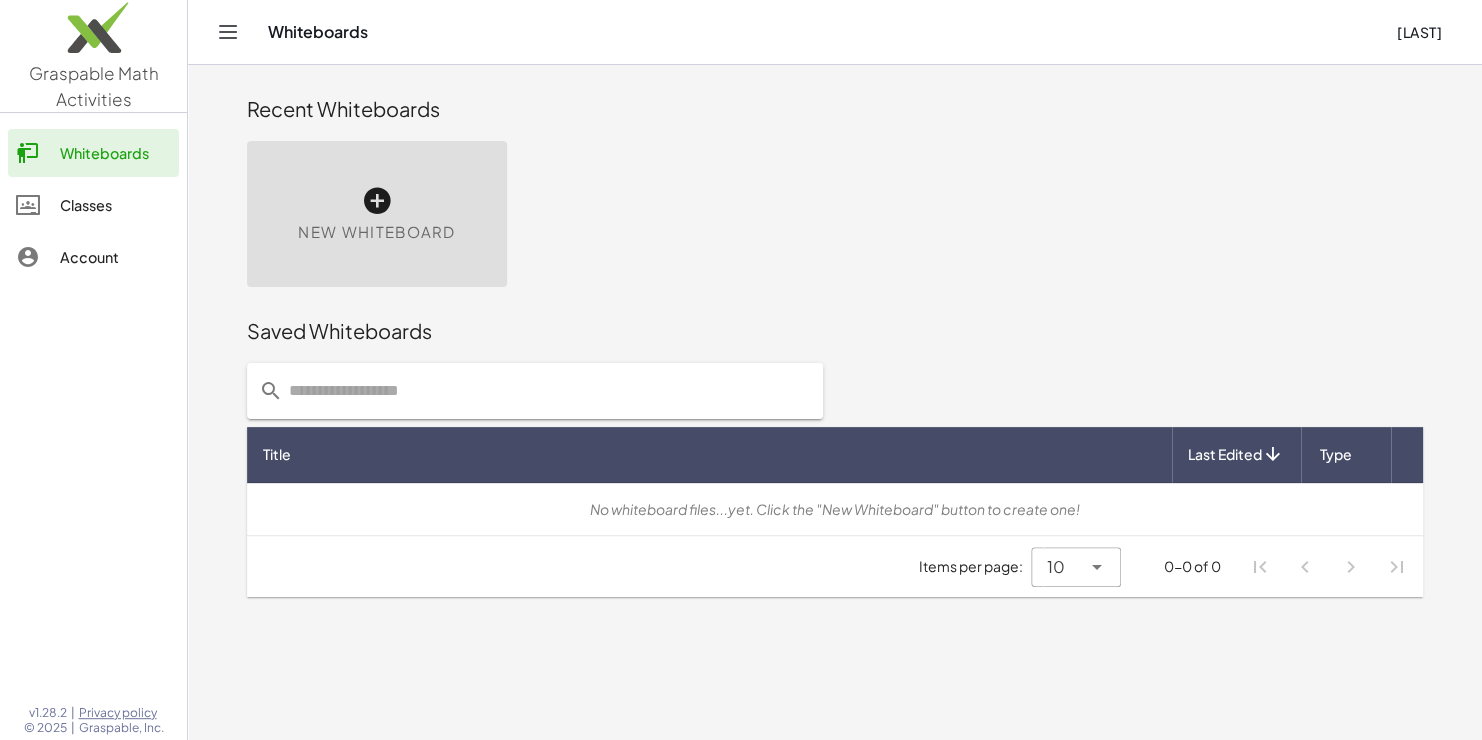click on "Classes" 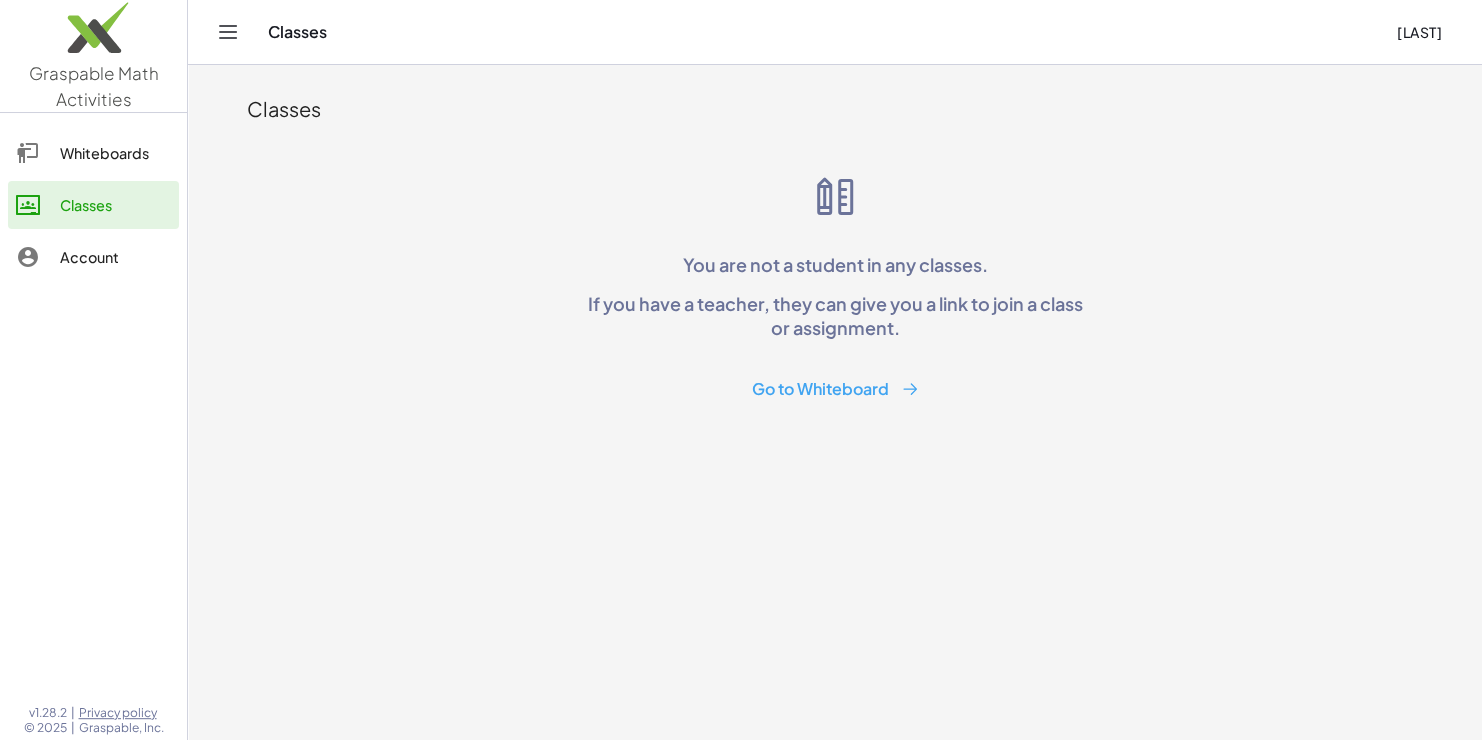 click 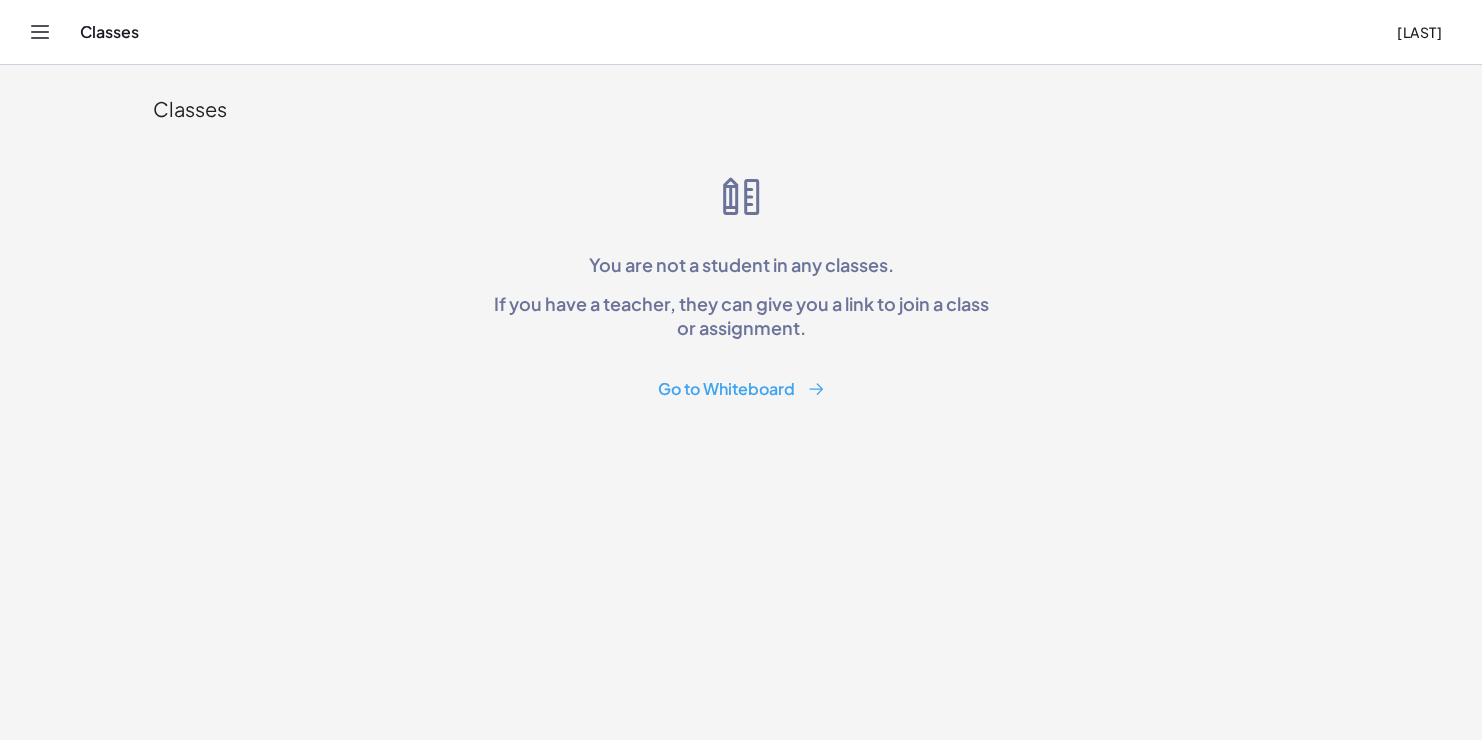 click 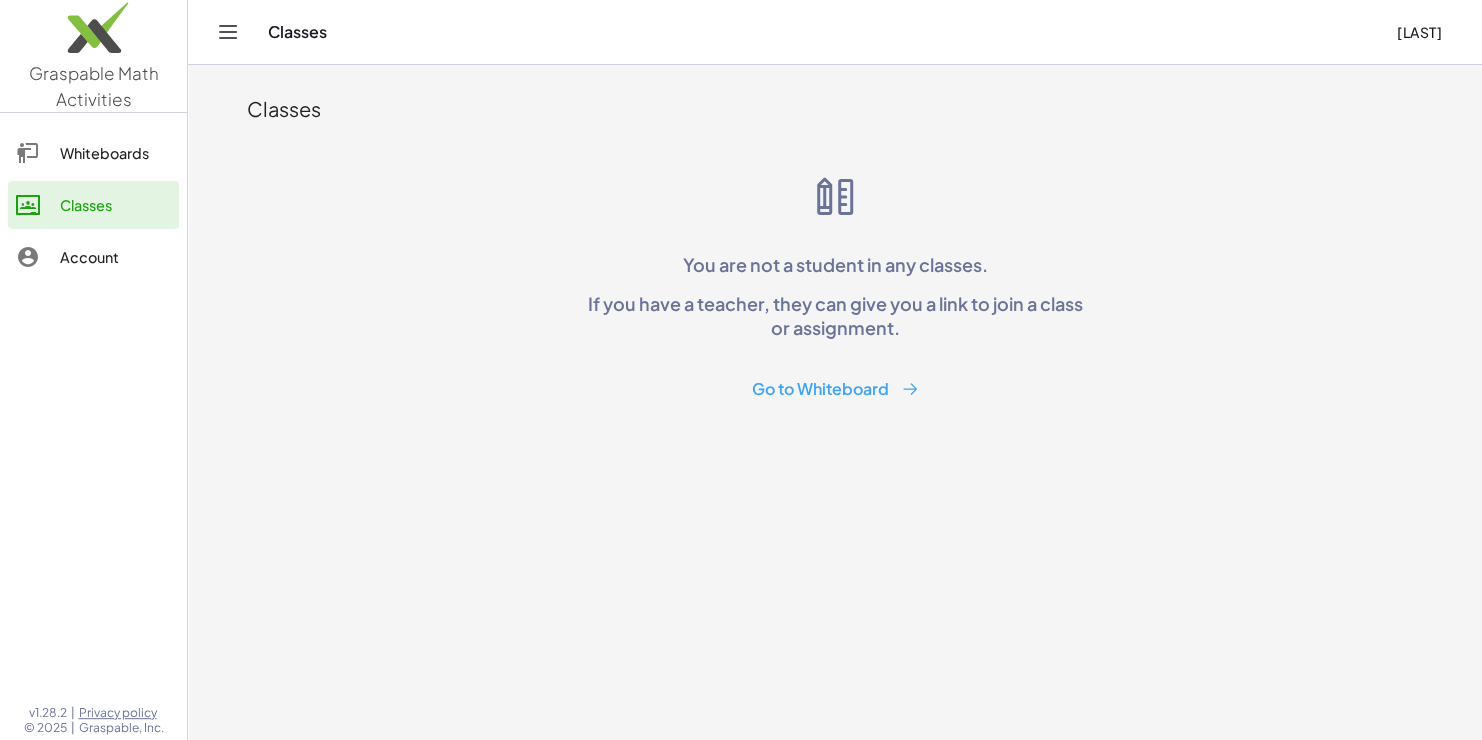 click on "Whiteboards" 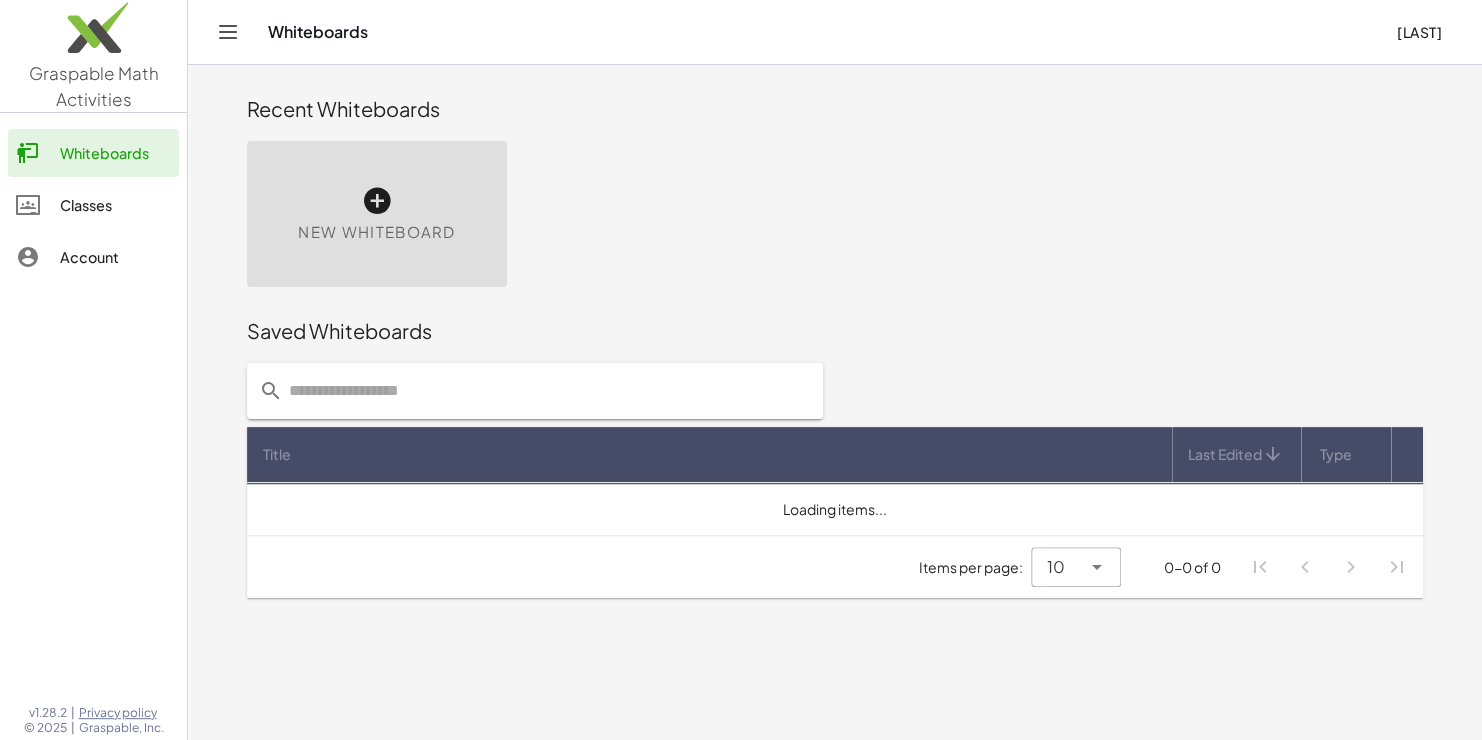 click 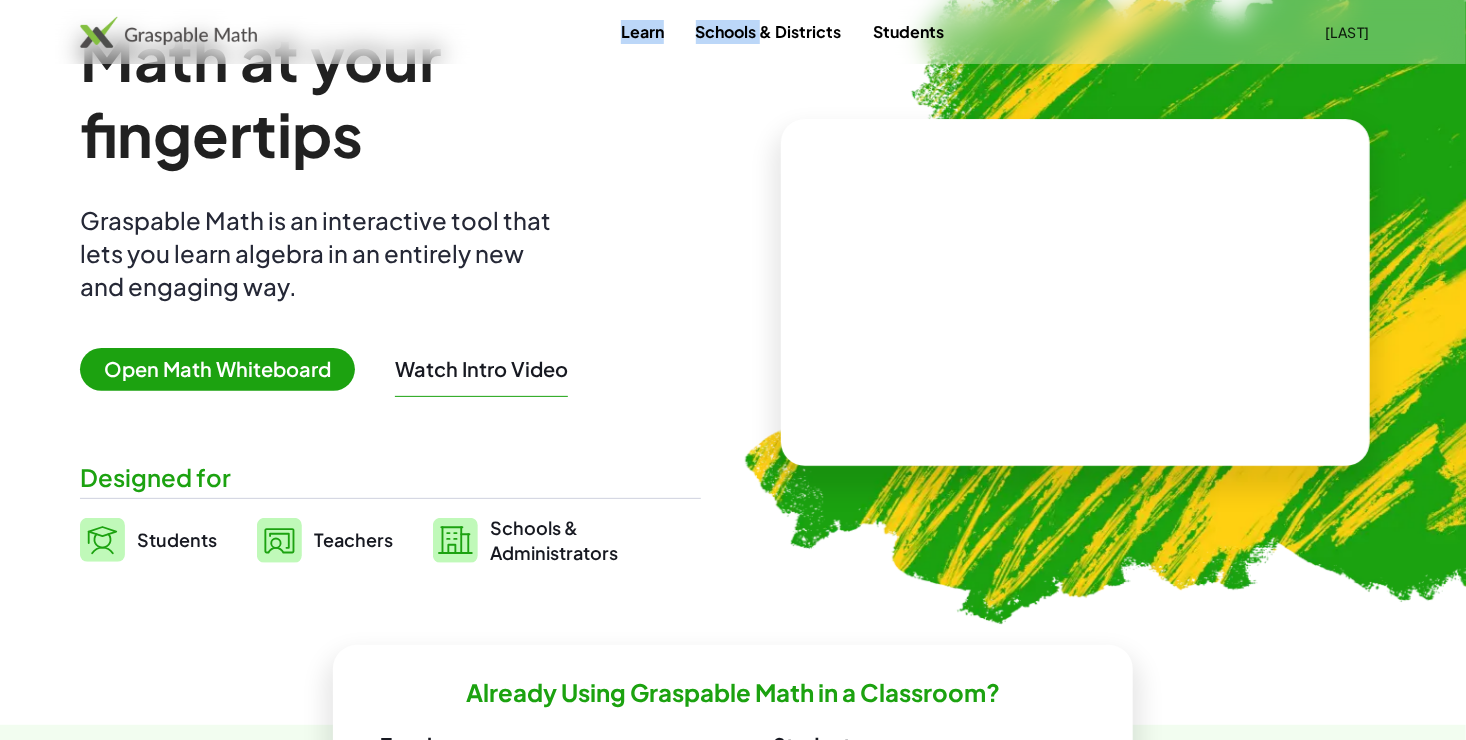 scroll, scrollTop: 100, scrollLeft: 0, axis: vertical 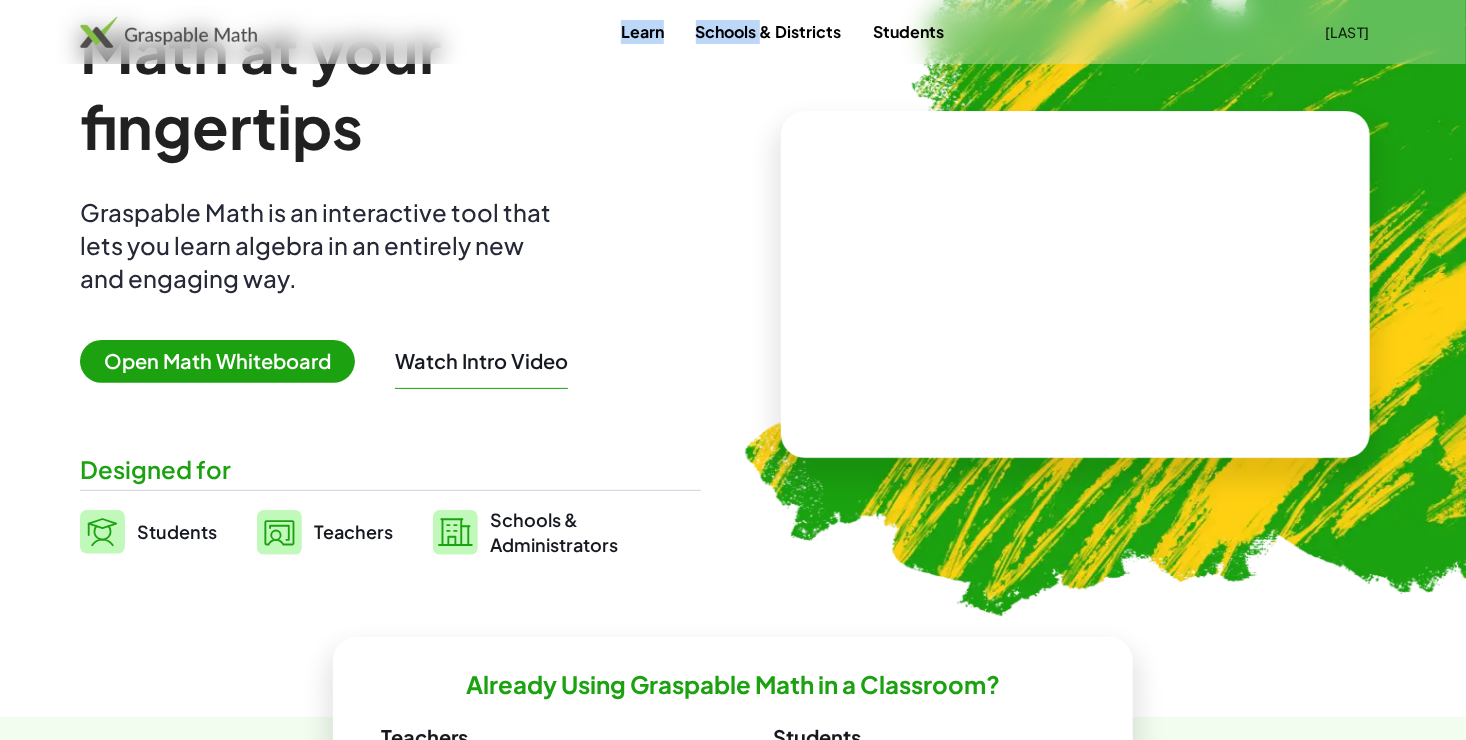 click on "Open Math Whiteboard" at bounding box center (217, 361) 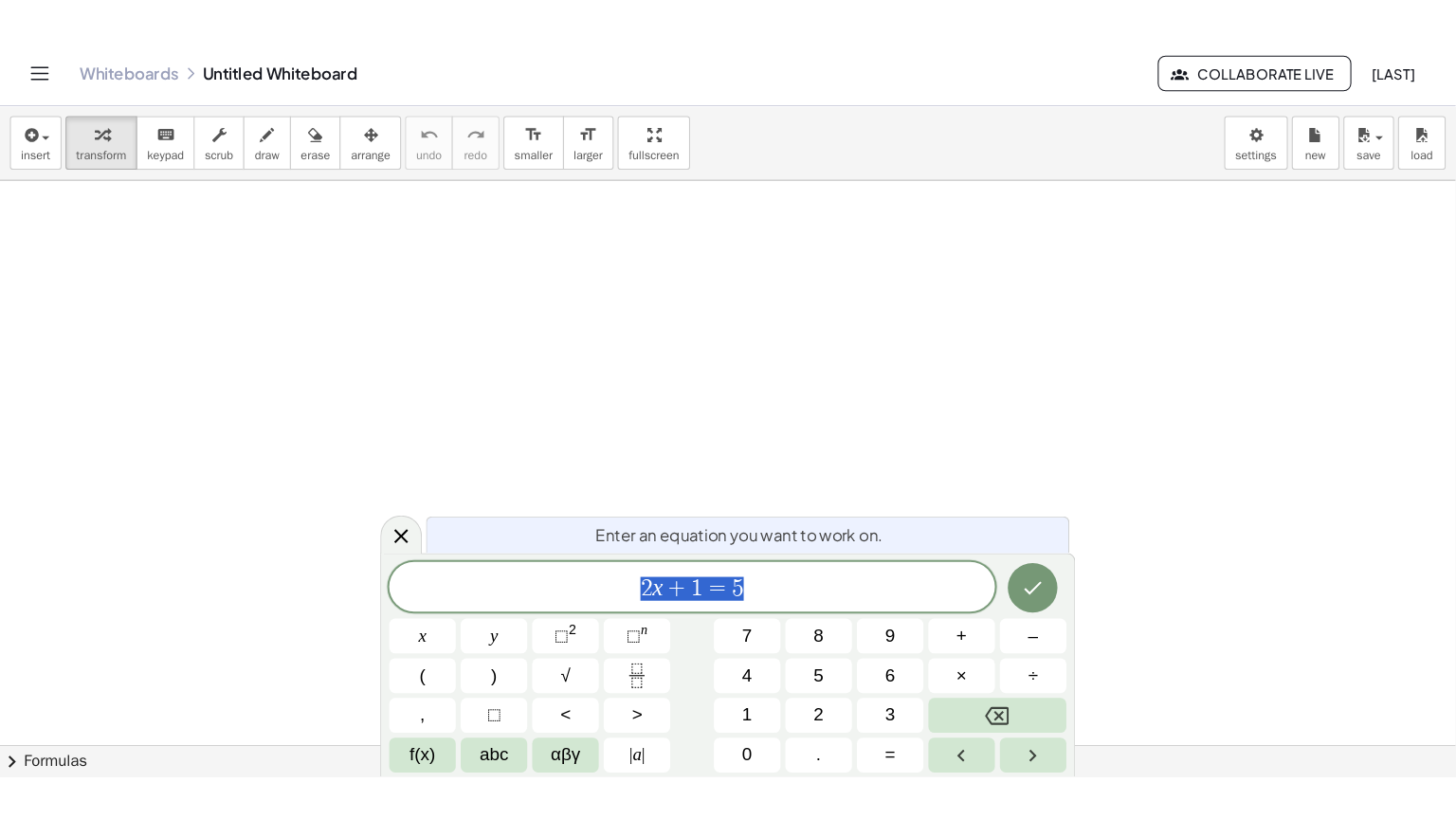 scroll, scrollTop: 0, scrollLeft: 0, axis: both 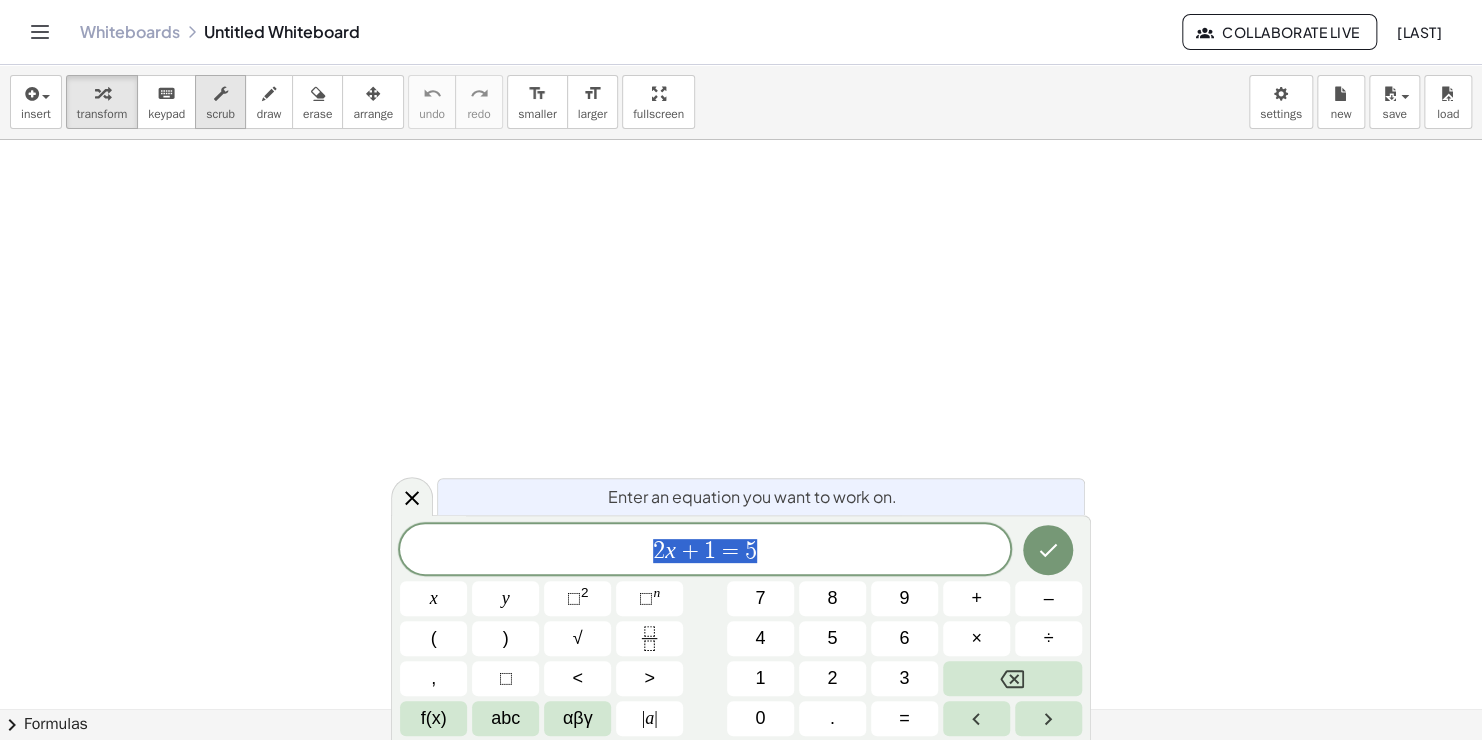 click on "scrub" at bounding box center (220, 102) 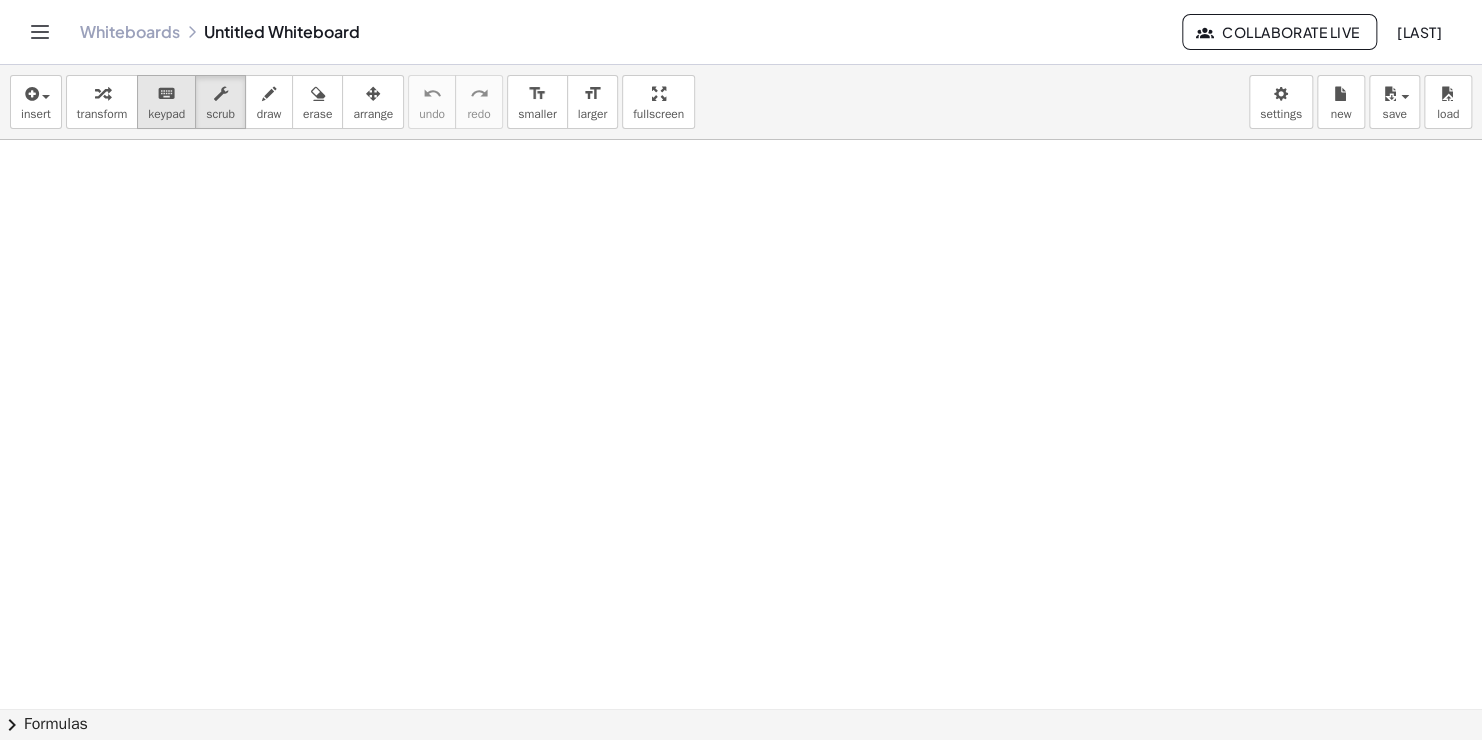 click on "keyboard keypad" at bounding box center [166, 102] 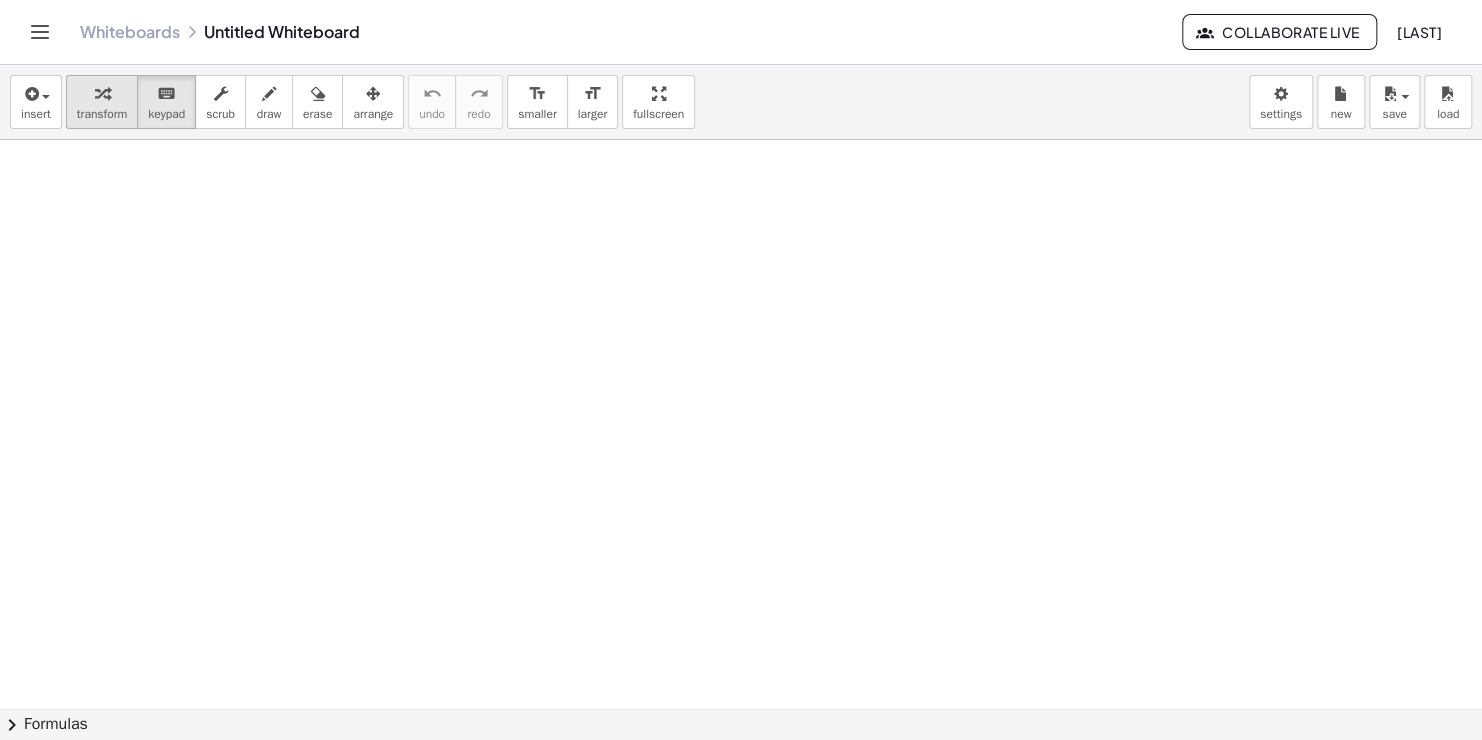 click on "transform" at bounding box center [102, 114] 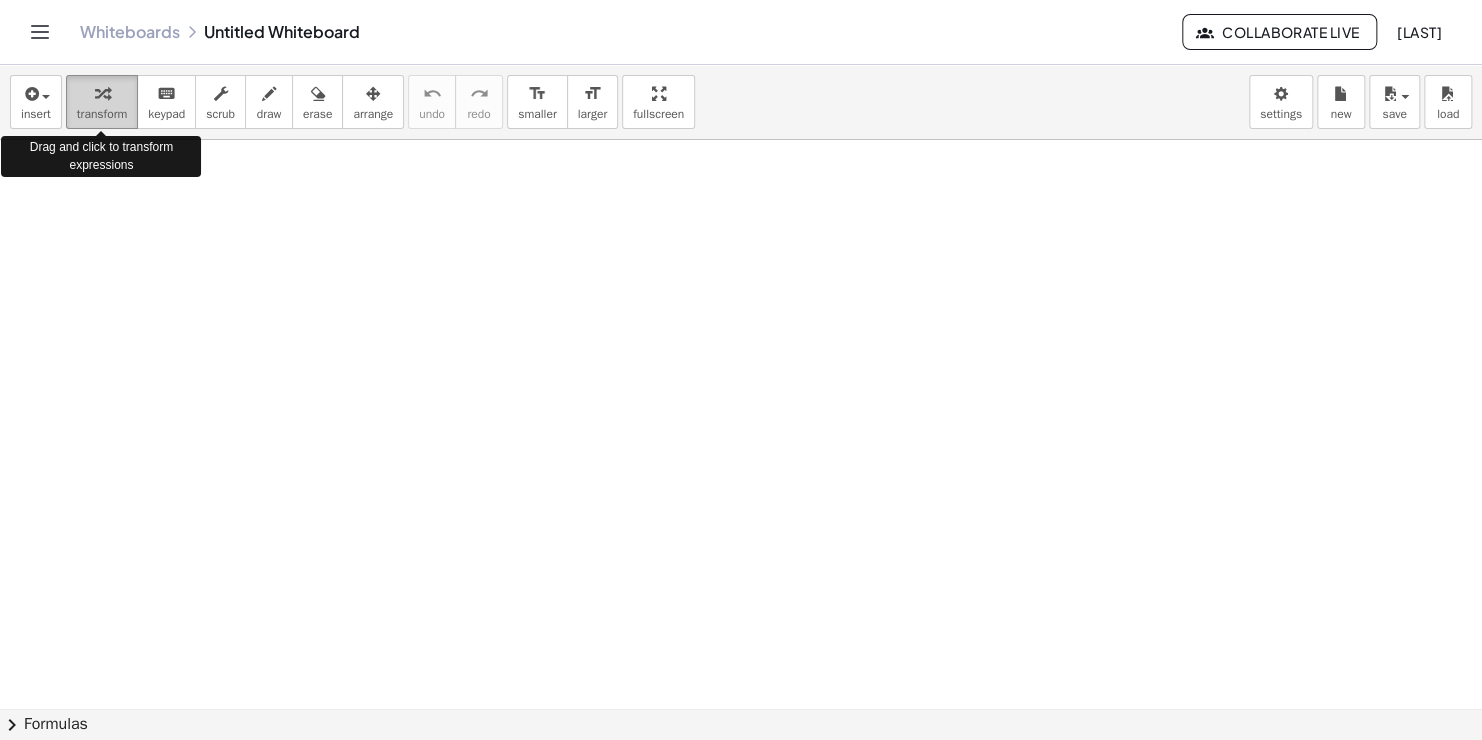 click on "transform" at bounding box center [102, 114] 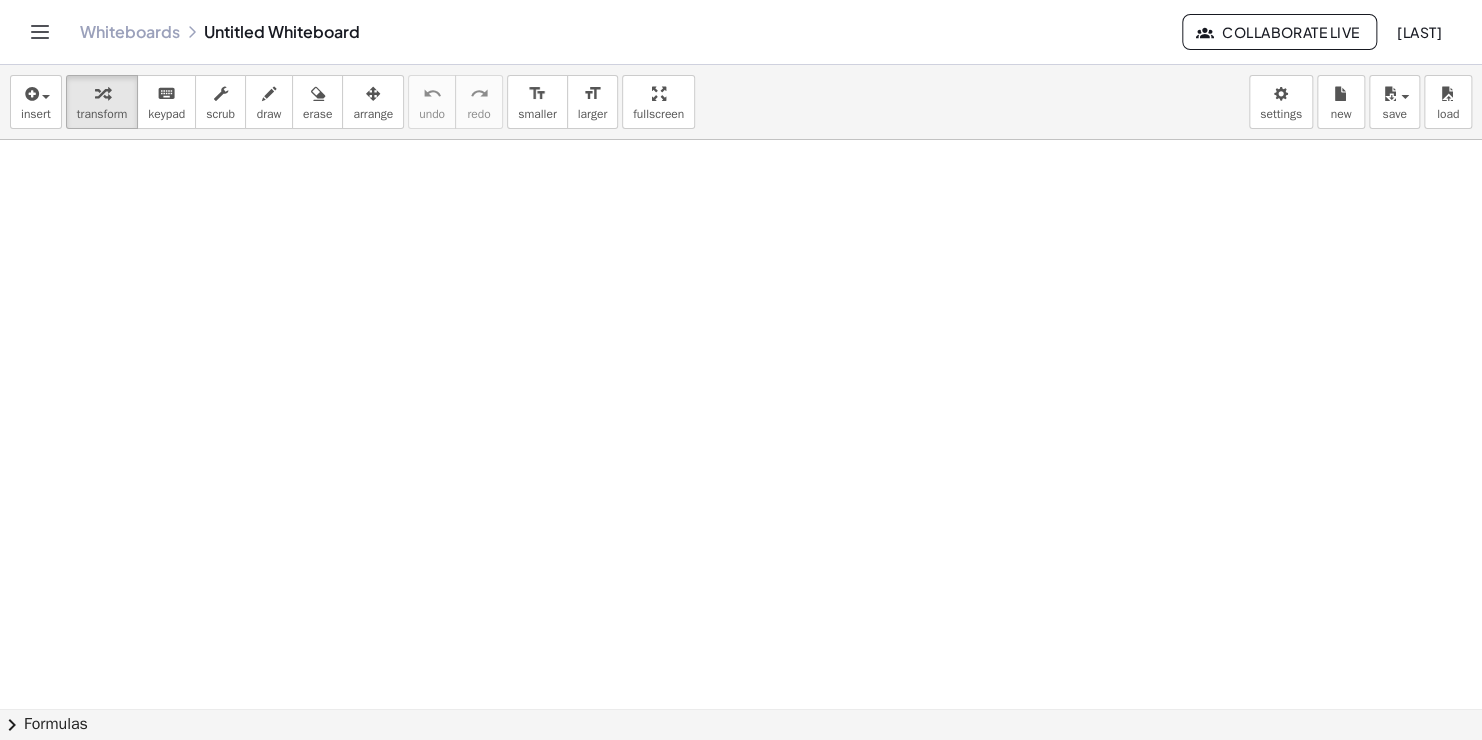 drag, startPoint x: 598, startPoint y: 399, endPoint x: 592, endPoint y: 371, distance: 28.635643 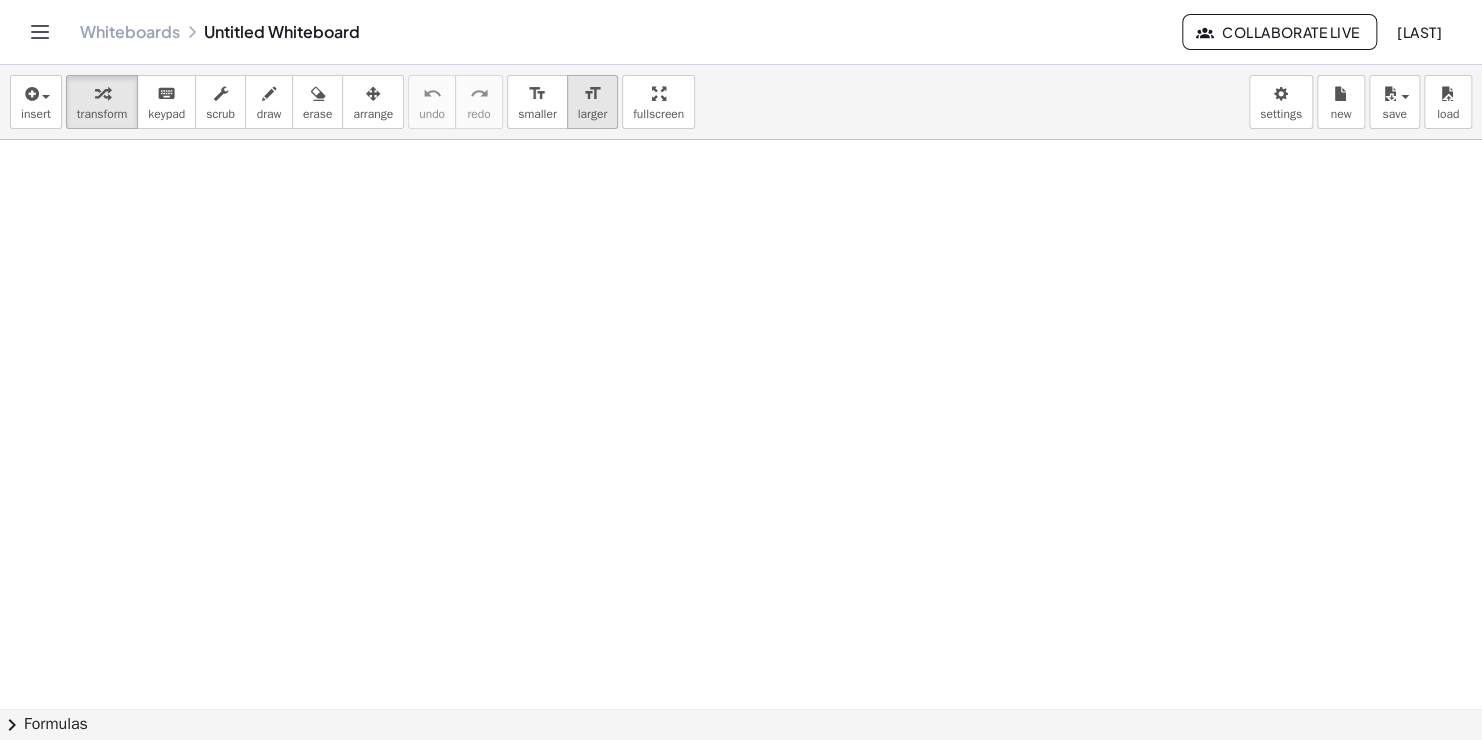 click on "format_size" at bounding box center [592, 94] 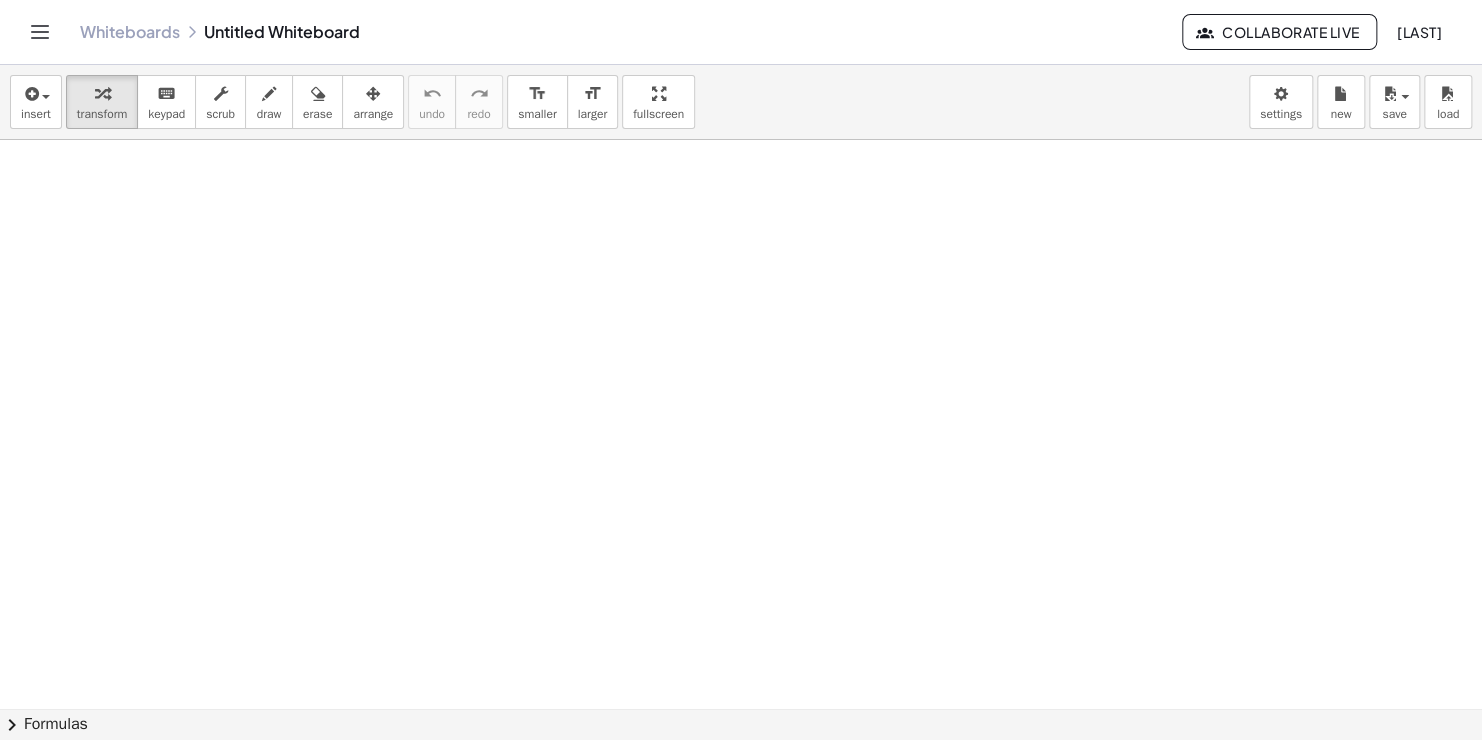 drag, startPoint x: 661, startPoint y: 96, endPoint x: 710, endPoint y: 168, distance: 87.0919 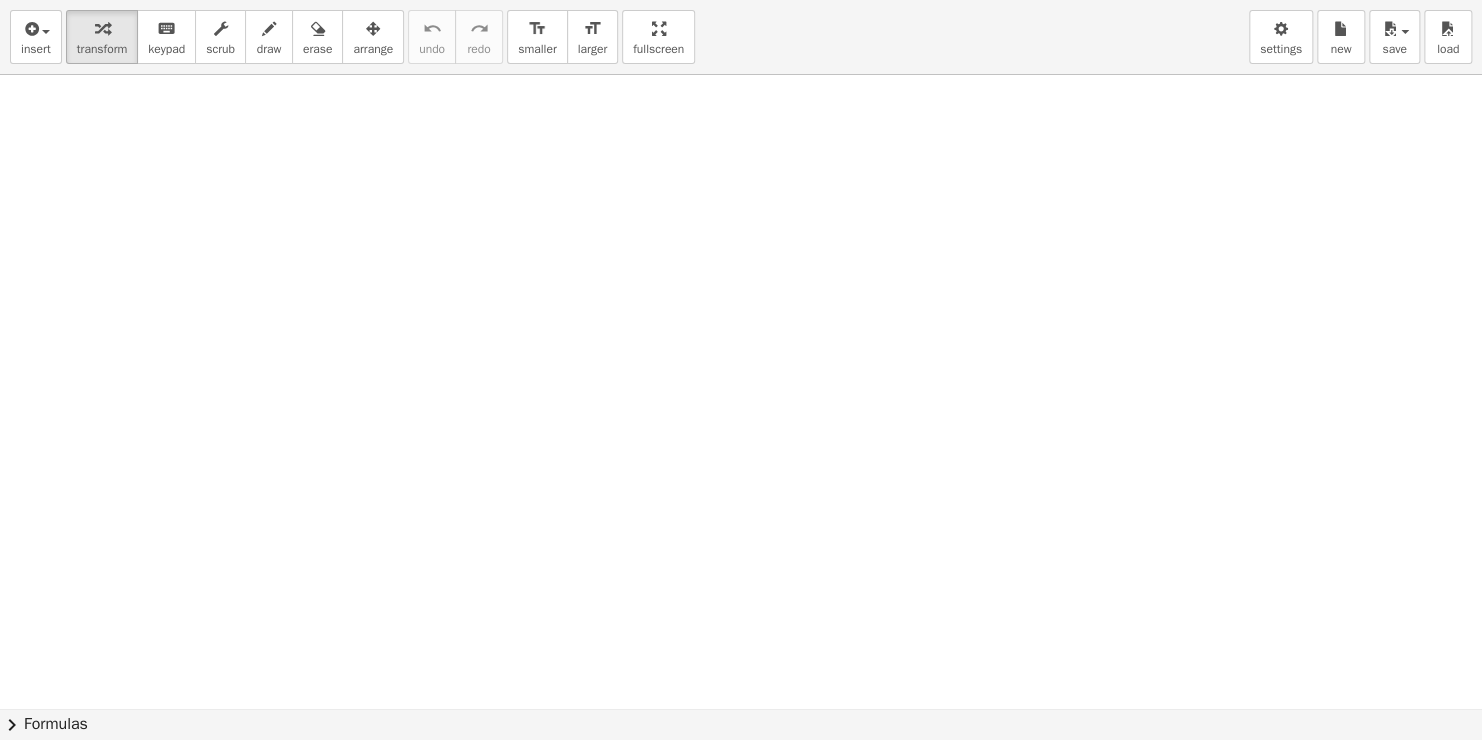 click on "insert select one: Math Expression Function Text Youtube Video Graphing Geometry Geometry 3D transform keyboard keypad scrub draw erase arrange undo undo redo redo format_size smaller format_size larger fullscreen load   save new settings × chevron_right  Formulas
Drag one side of a formula onto a highlighted expression on the canvas to apply it.
Quadratic Formula
+ · a · x 2 + · b · x + c = 0
⇔
x = · ( − b ± 2 √ ( + b 2 − · 4 · a · c ) ) · 2 · a
+ x 2 + · p · x + q = 0
⇔
x = − · p · 2 ± 2 √ ( + ( · p · 2 ) 2 − q )
Manually Factoring a Quadratic
+ x 2 + · b · x + c
⇒" at bounding box center [741, 370] 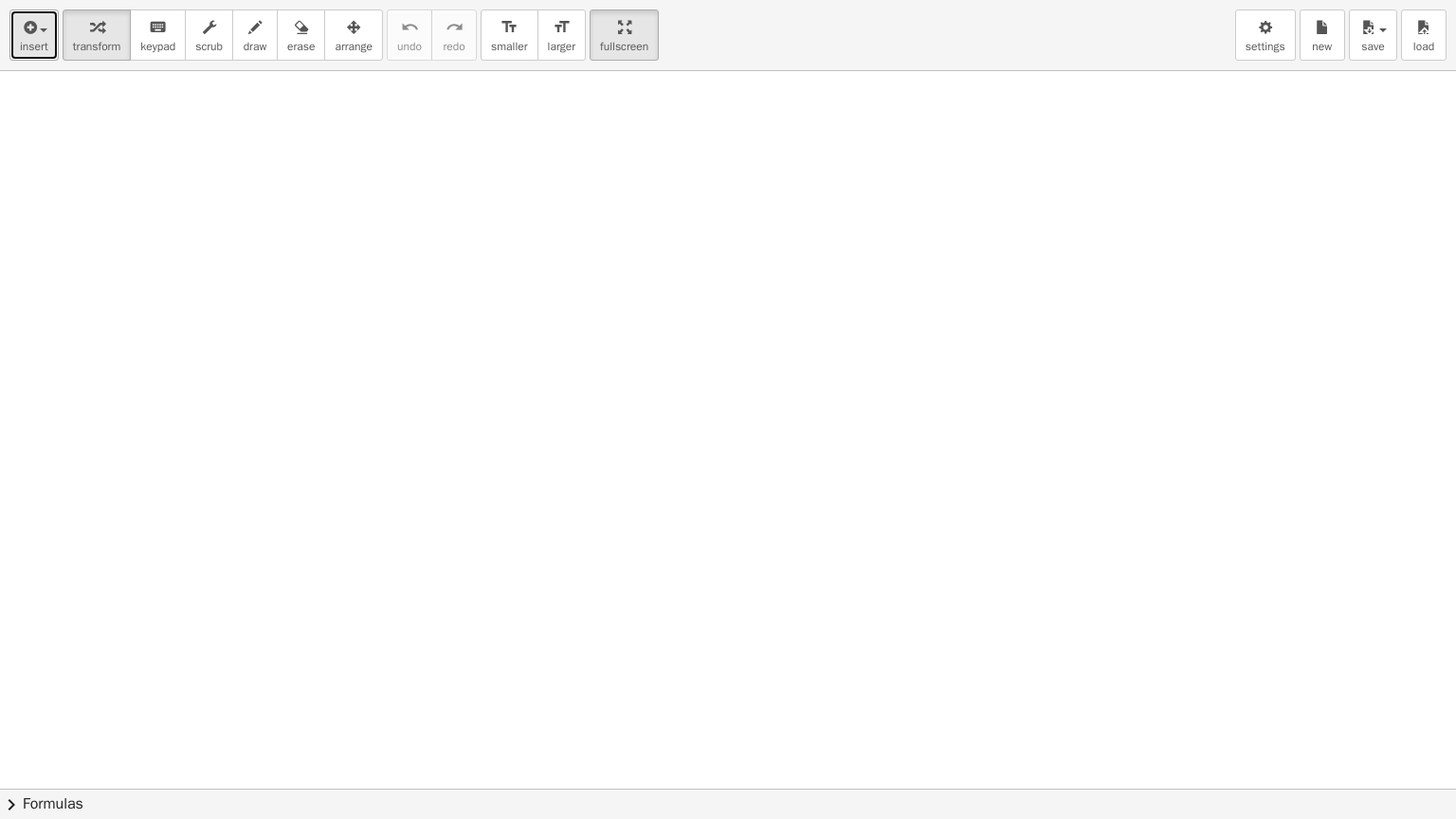 click at bounding box center (28, 27) 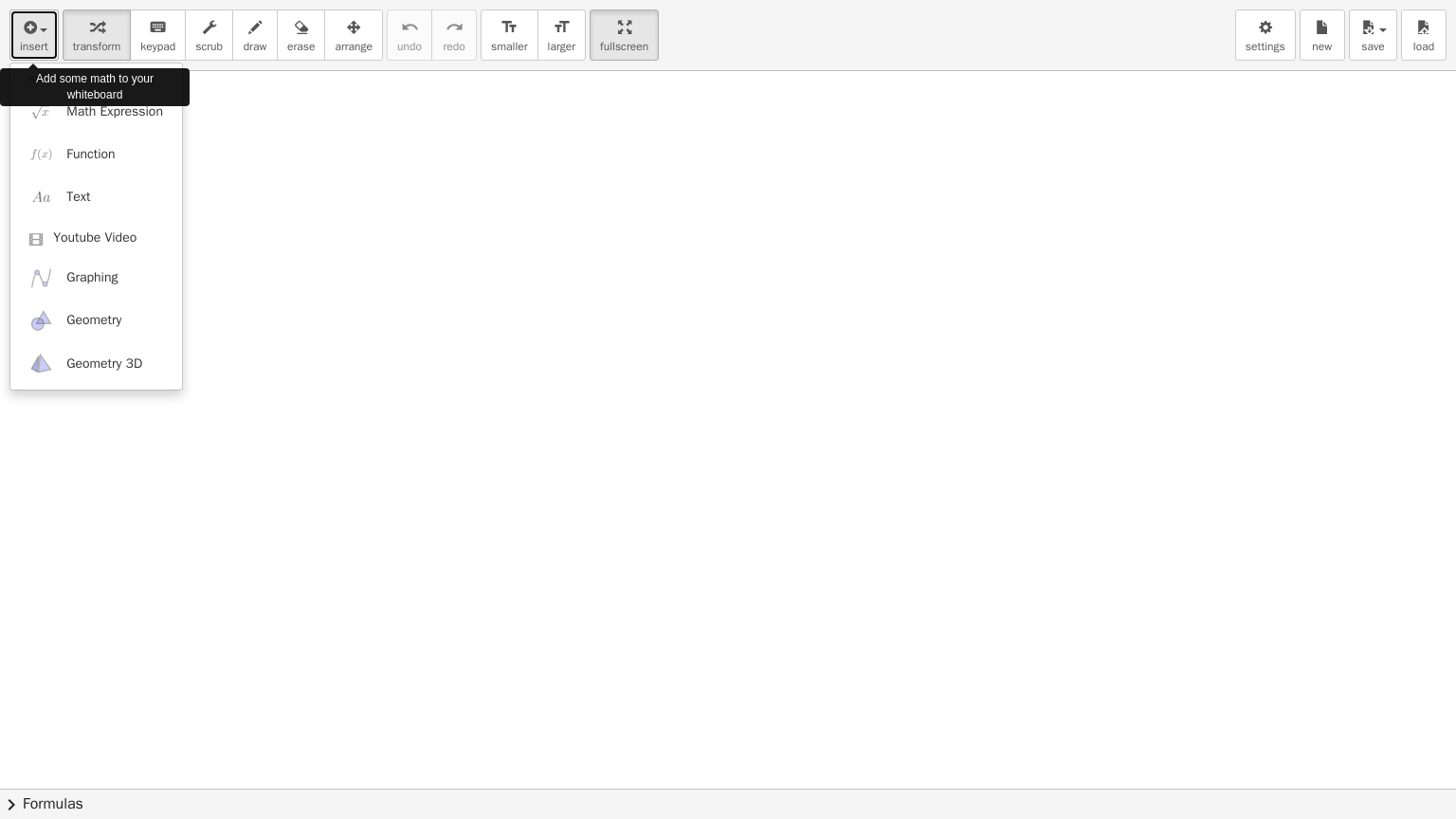 click at bounding box center (28, 27) 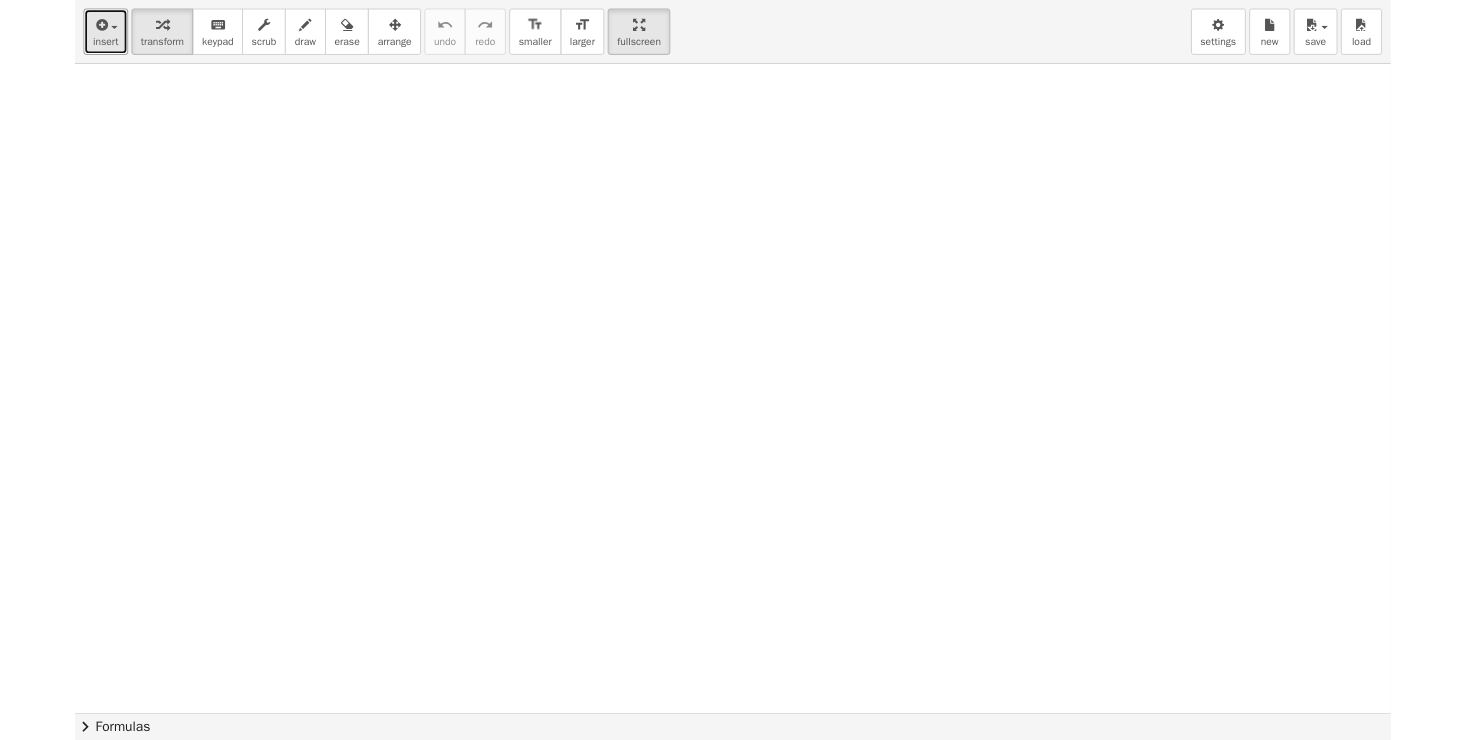 scroll, scrollTop: 100, scrollLeft: 0, axis: vertical 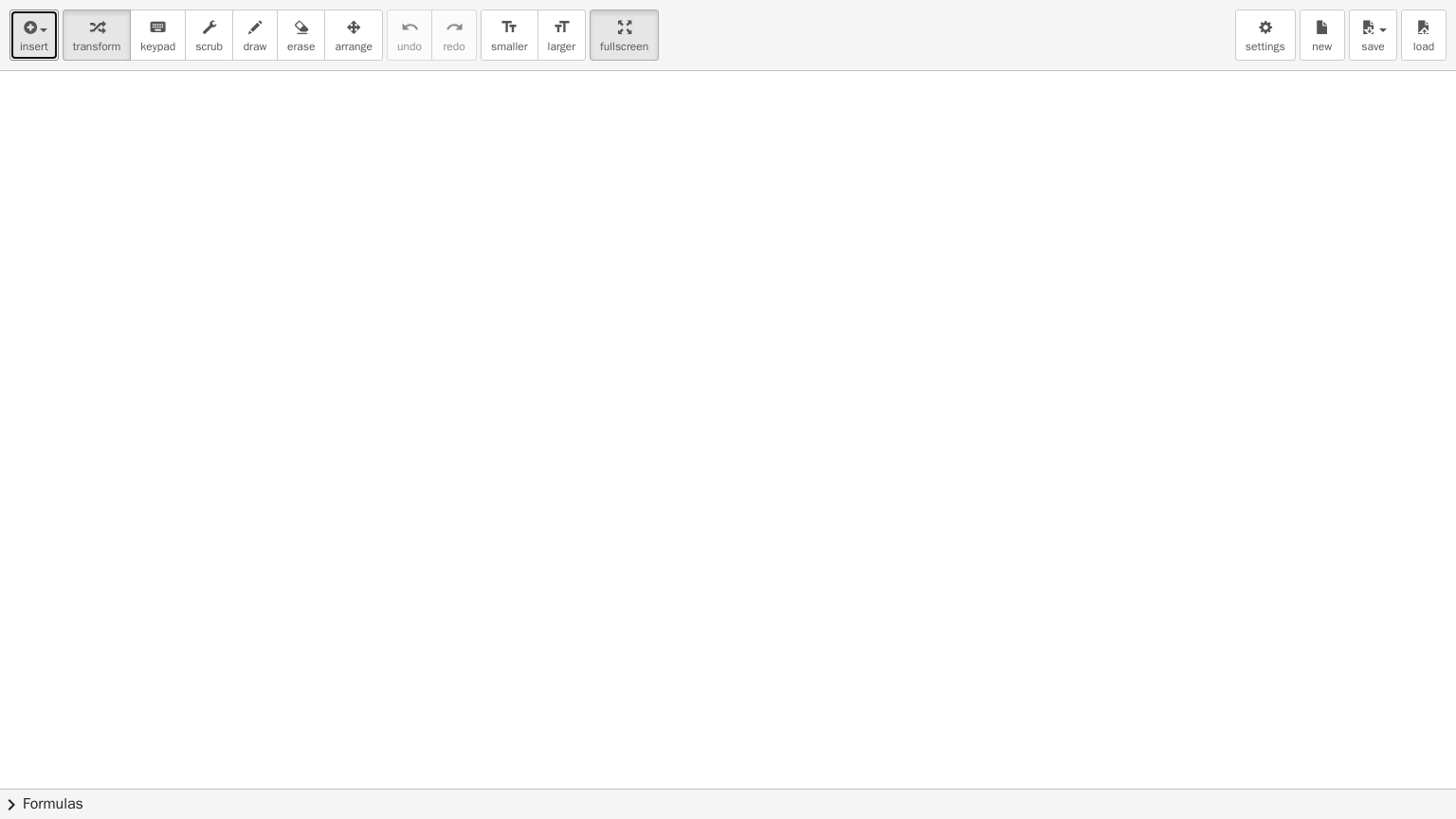 type 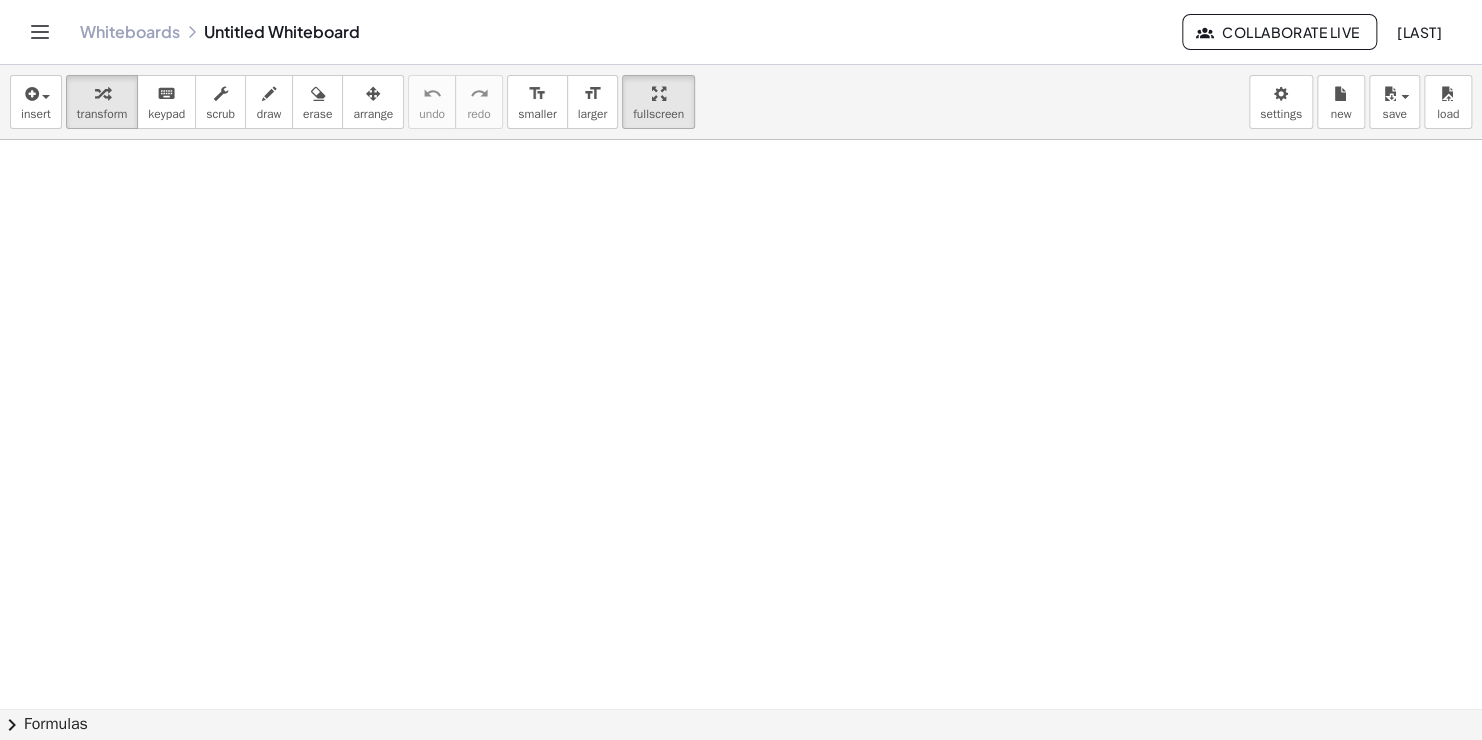 click 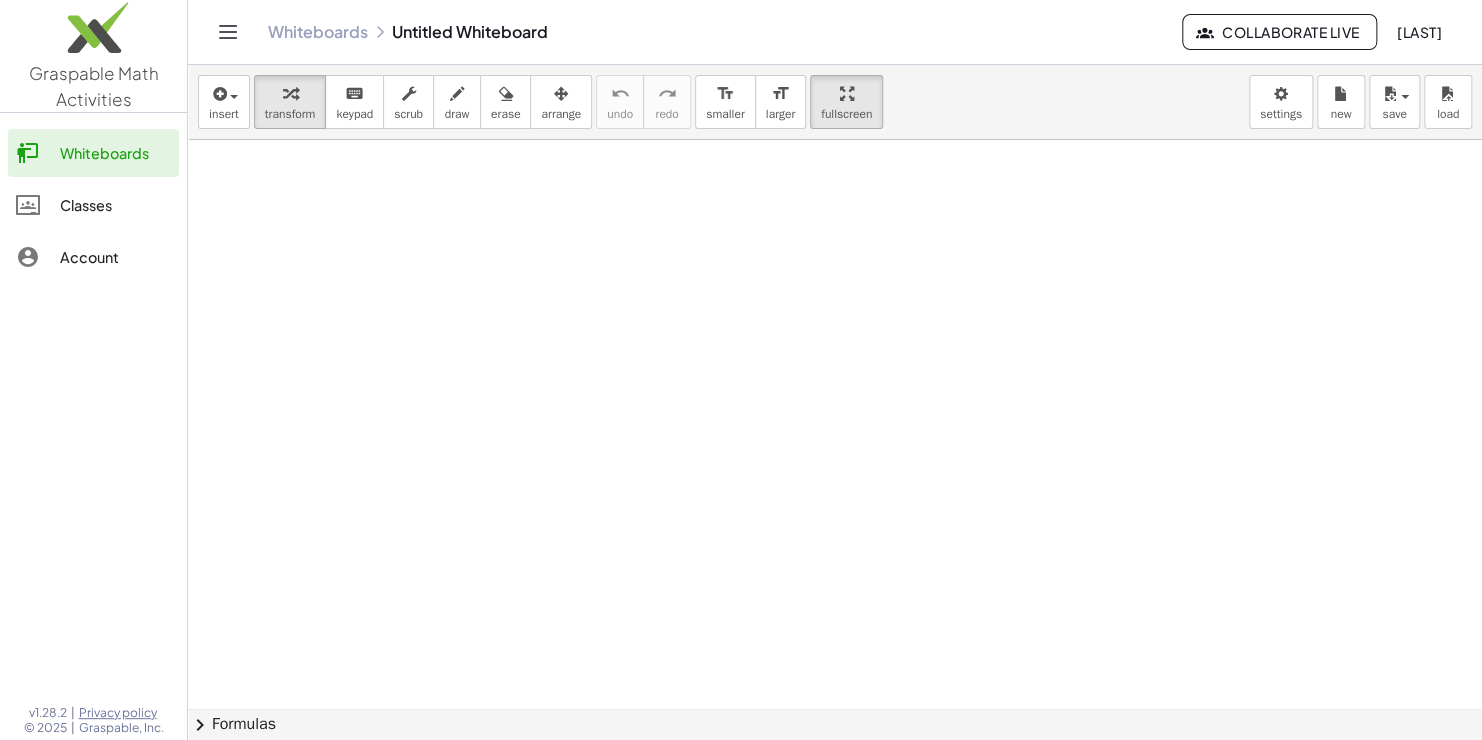 click 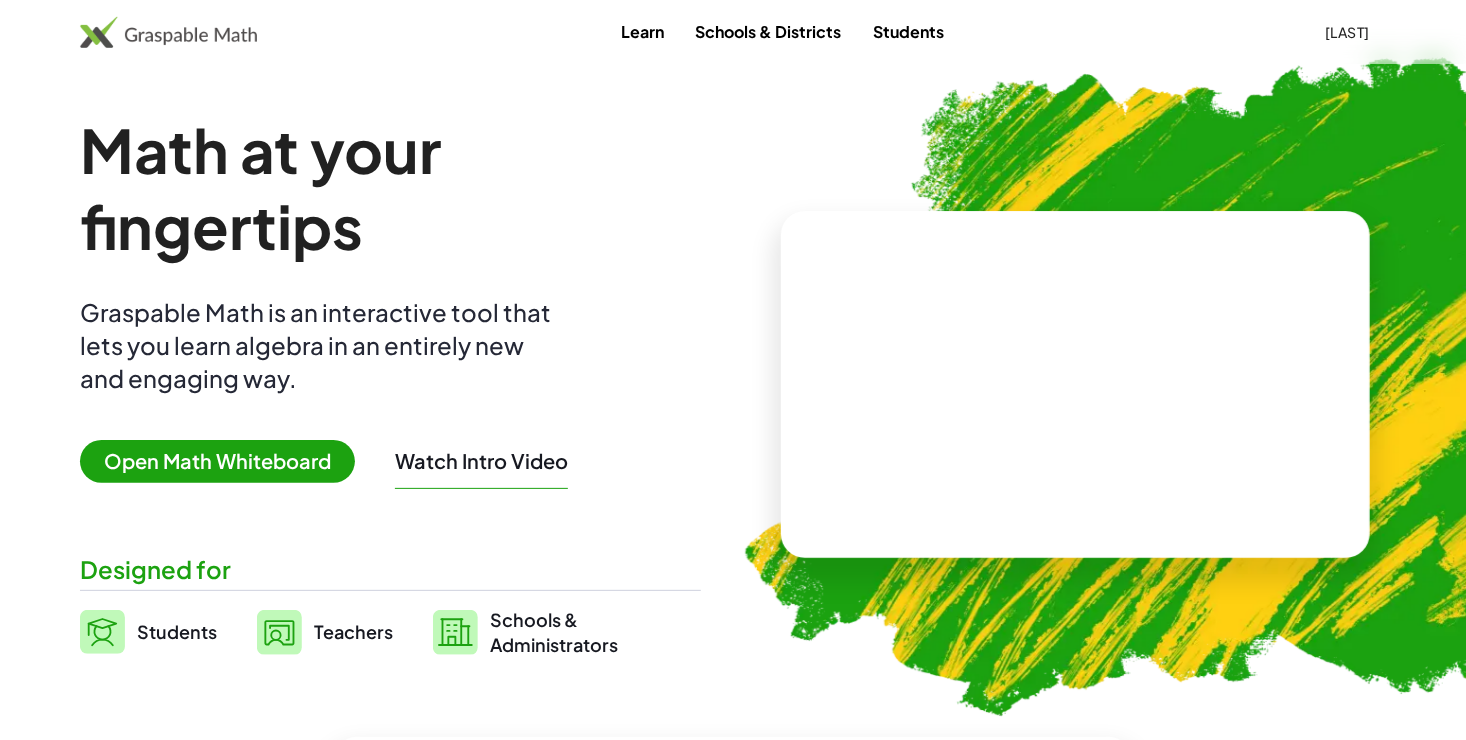 click on "Open Math Whiteboard" at bounding box center [217, 461] 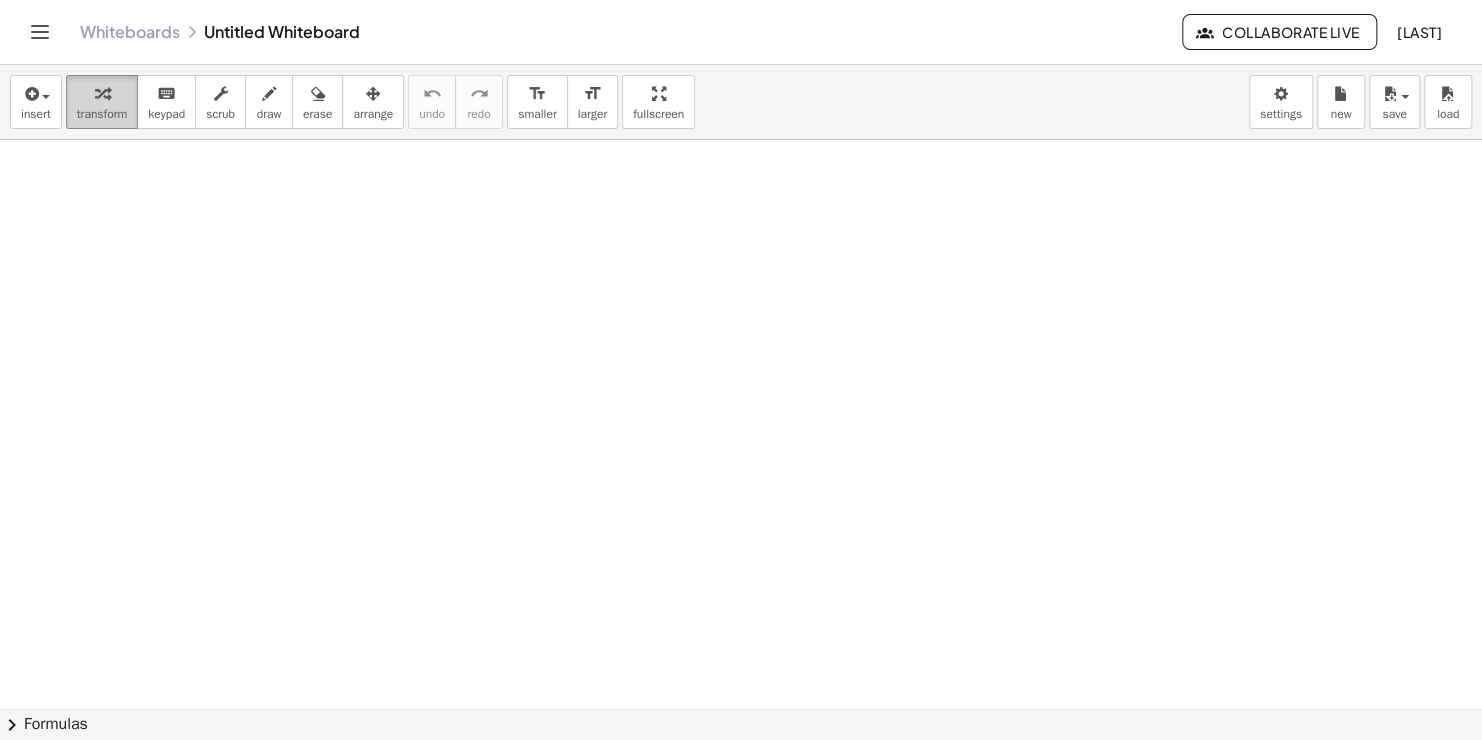 click on "transform" at bounding box center [102, 102] 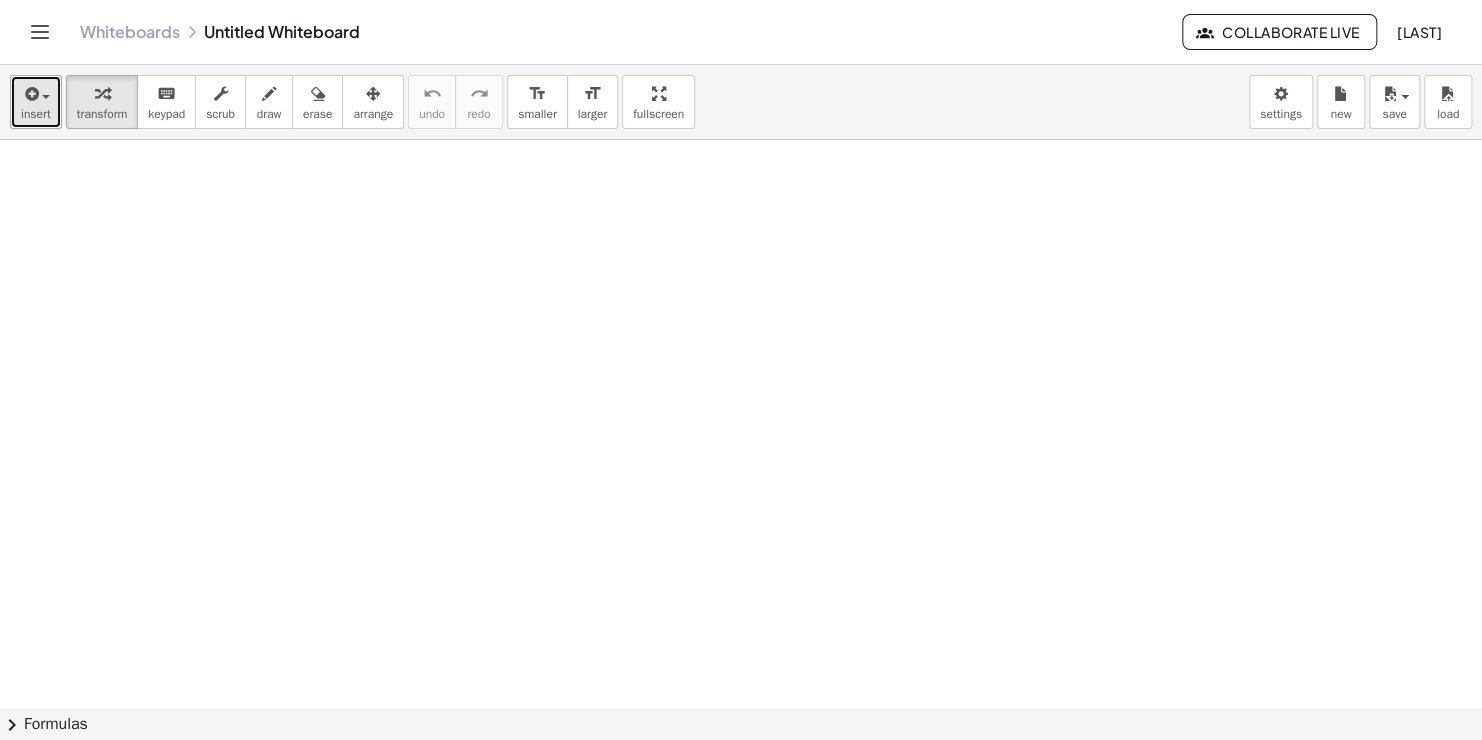 click at bounding box center (30, 94) 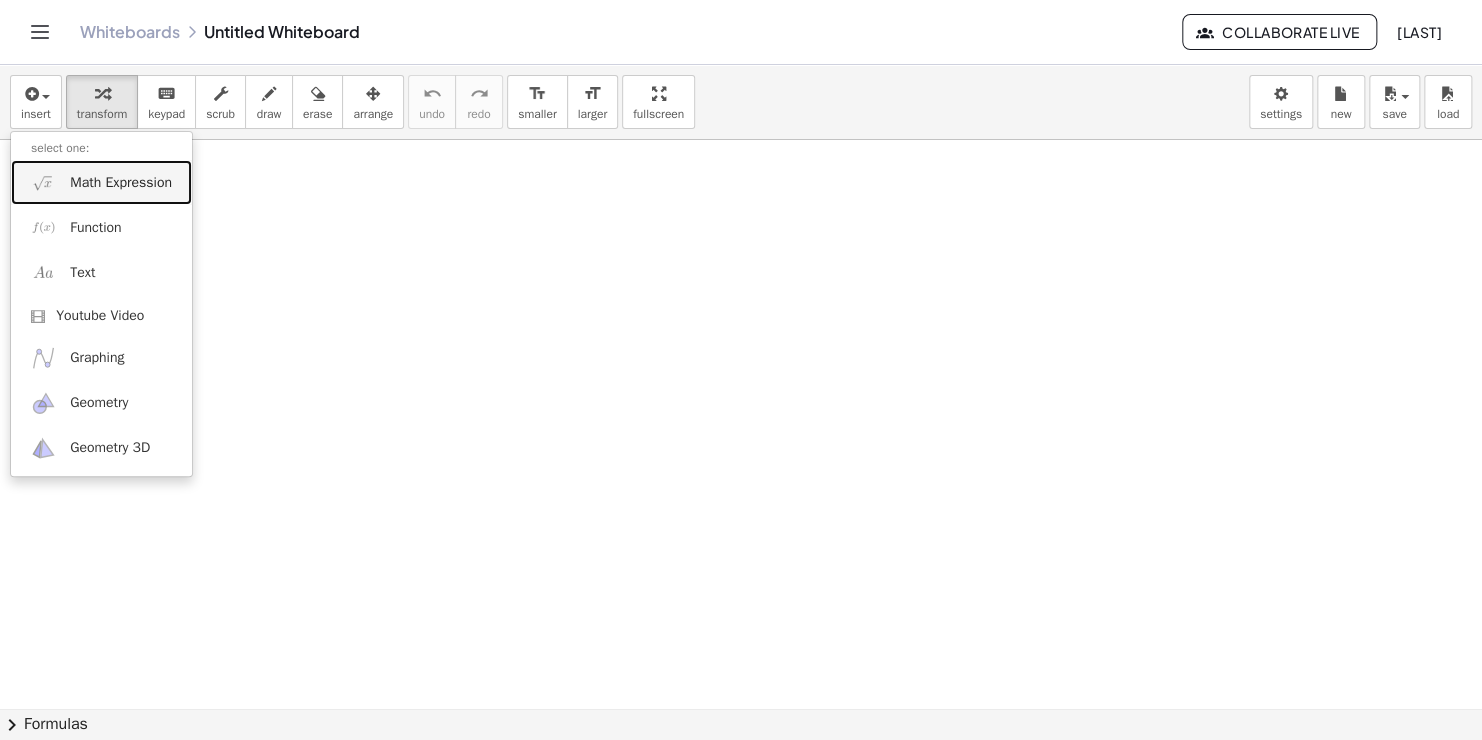 click on "Math Expression" at bounding box center (101, 182) 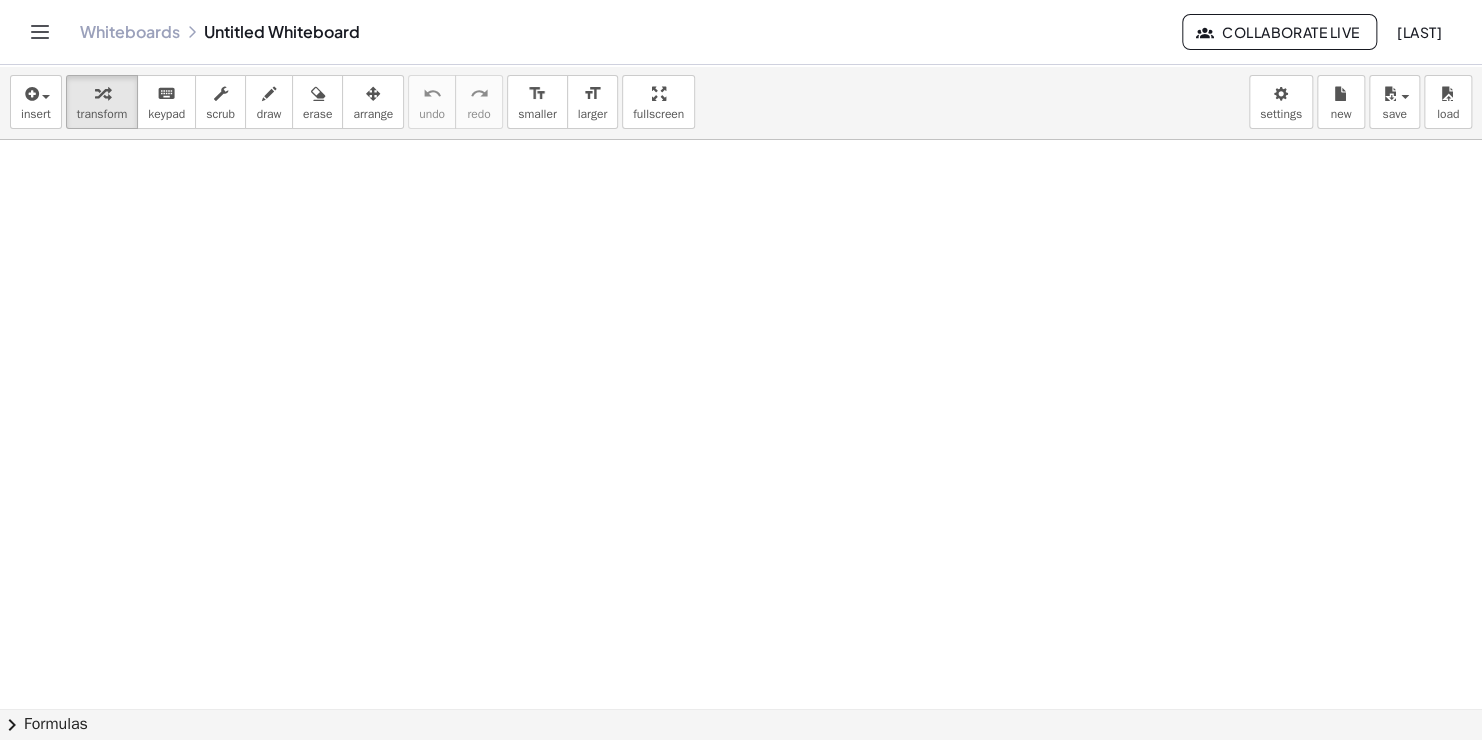 drag, startPoint x: 460, startPoint y: 388, endPoint x: 541, endPoint y: 390, distance: 81.02469 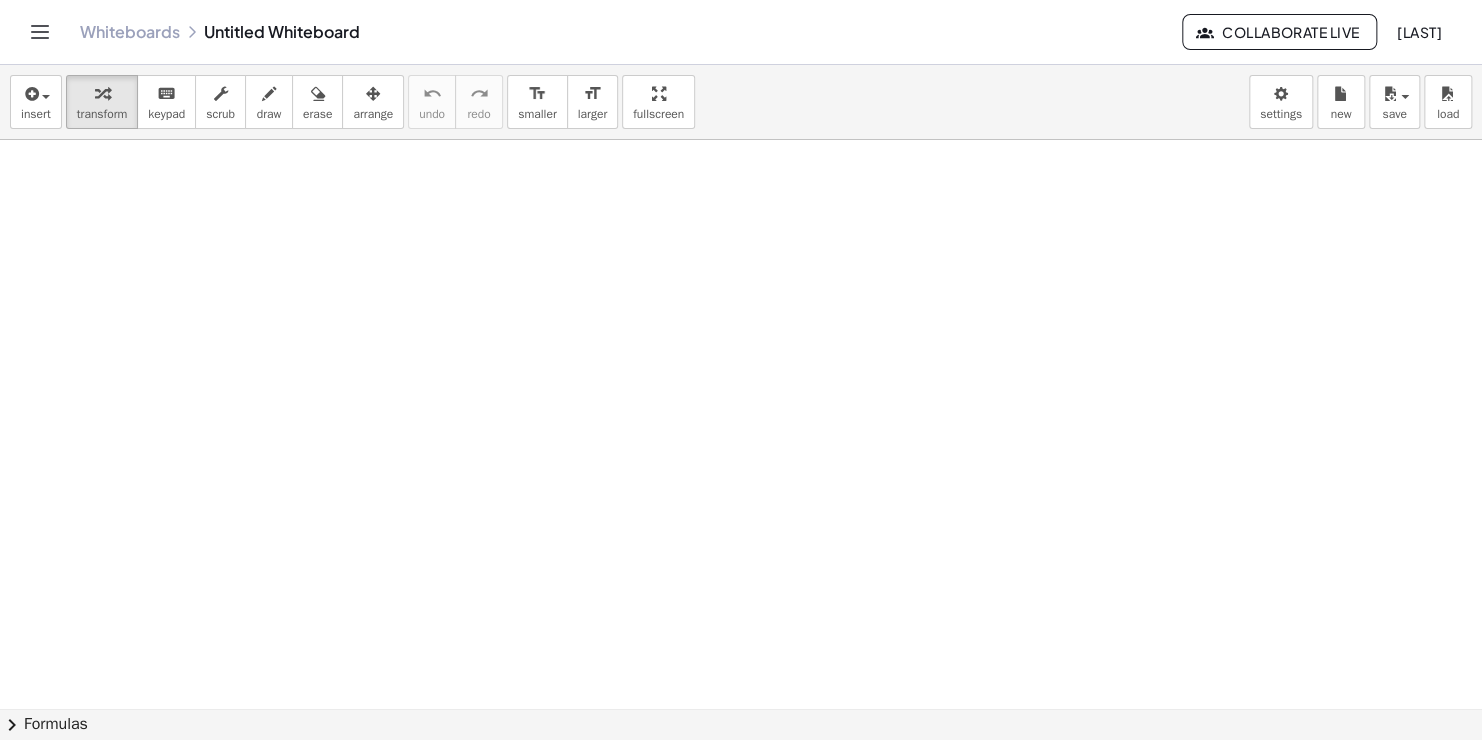 click on "[LAST]" 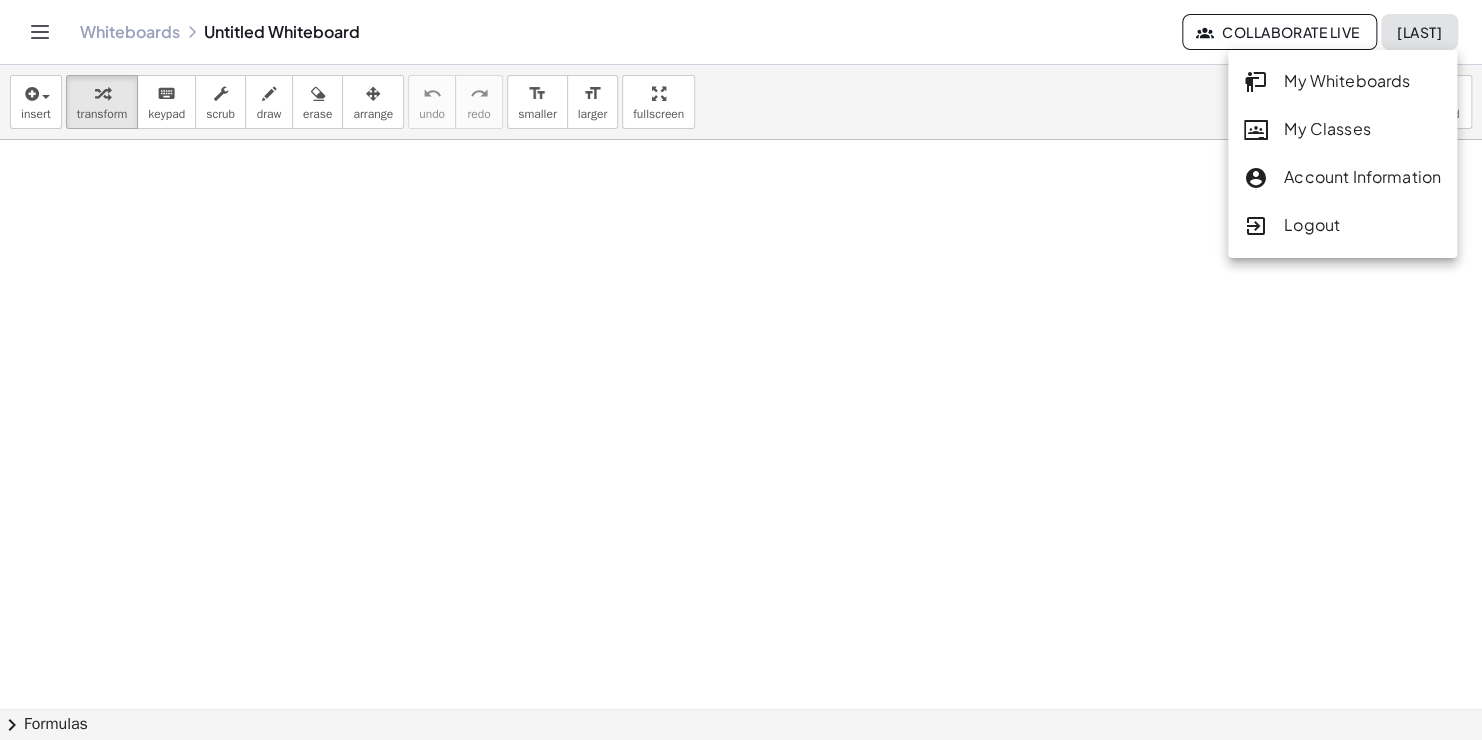 click on "Collaborate Live" 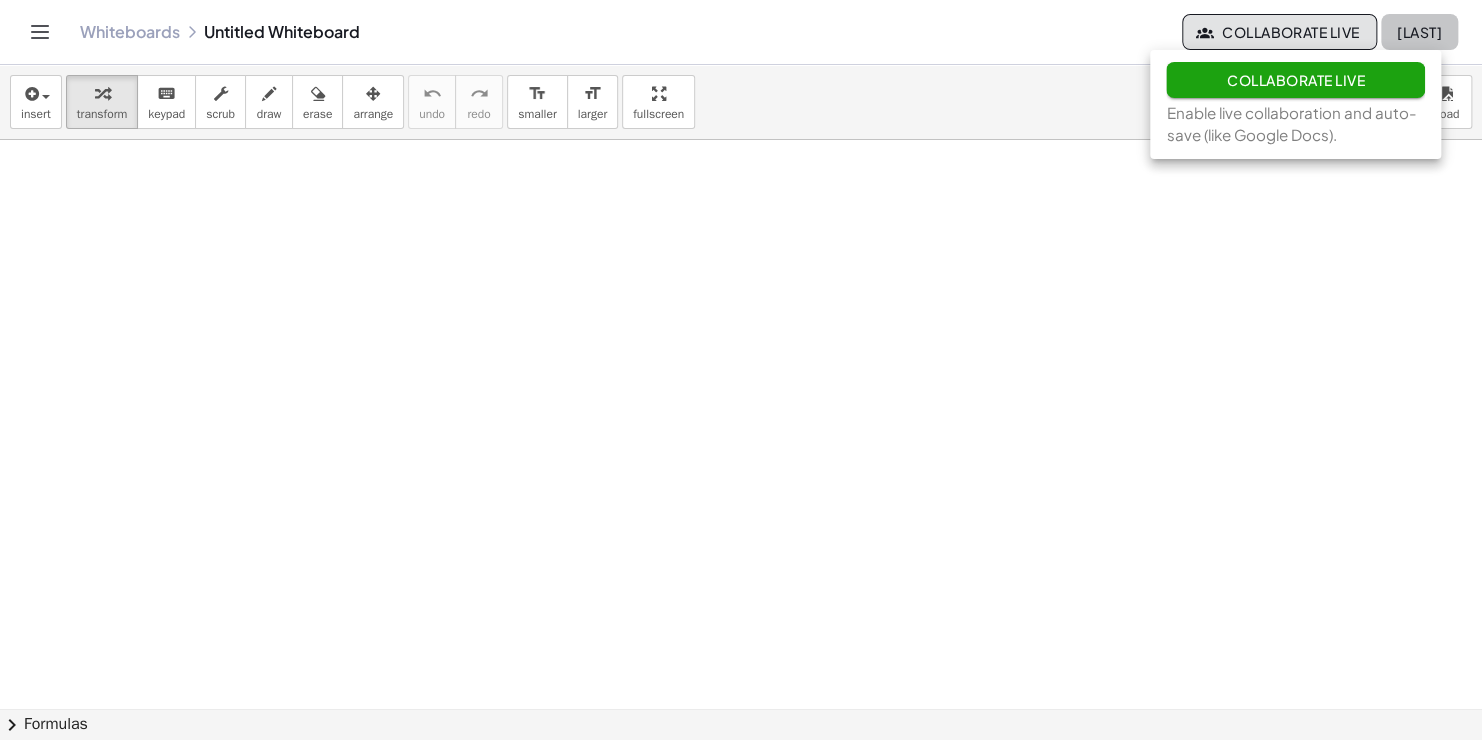 click on "[LAST]" at bounding box center (1419, 32) 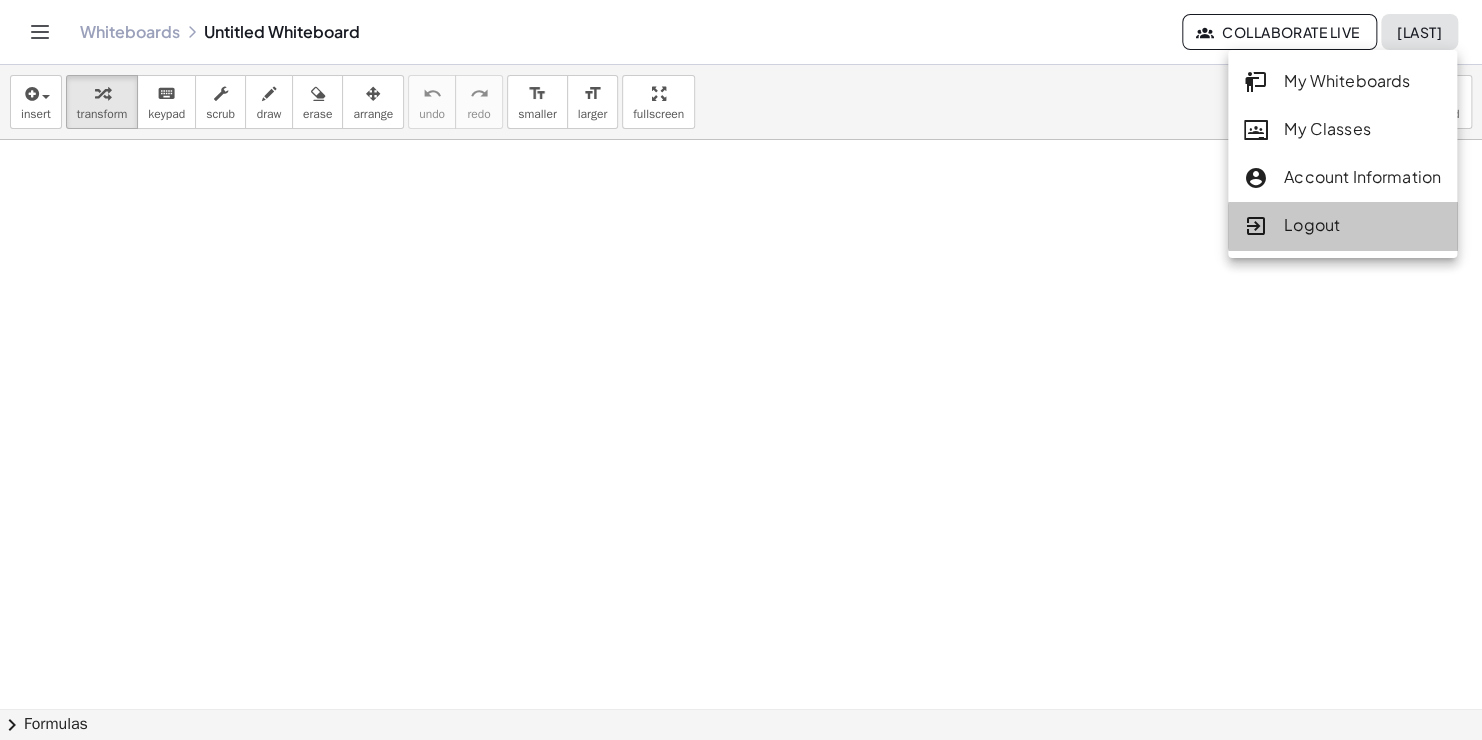 click on "Logout" 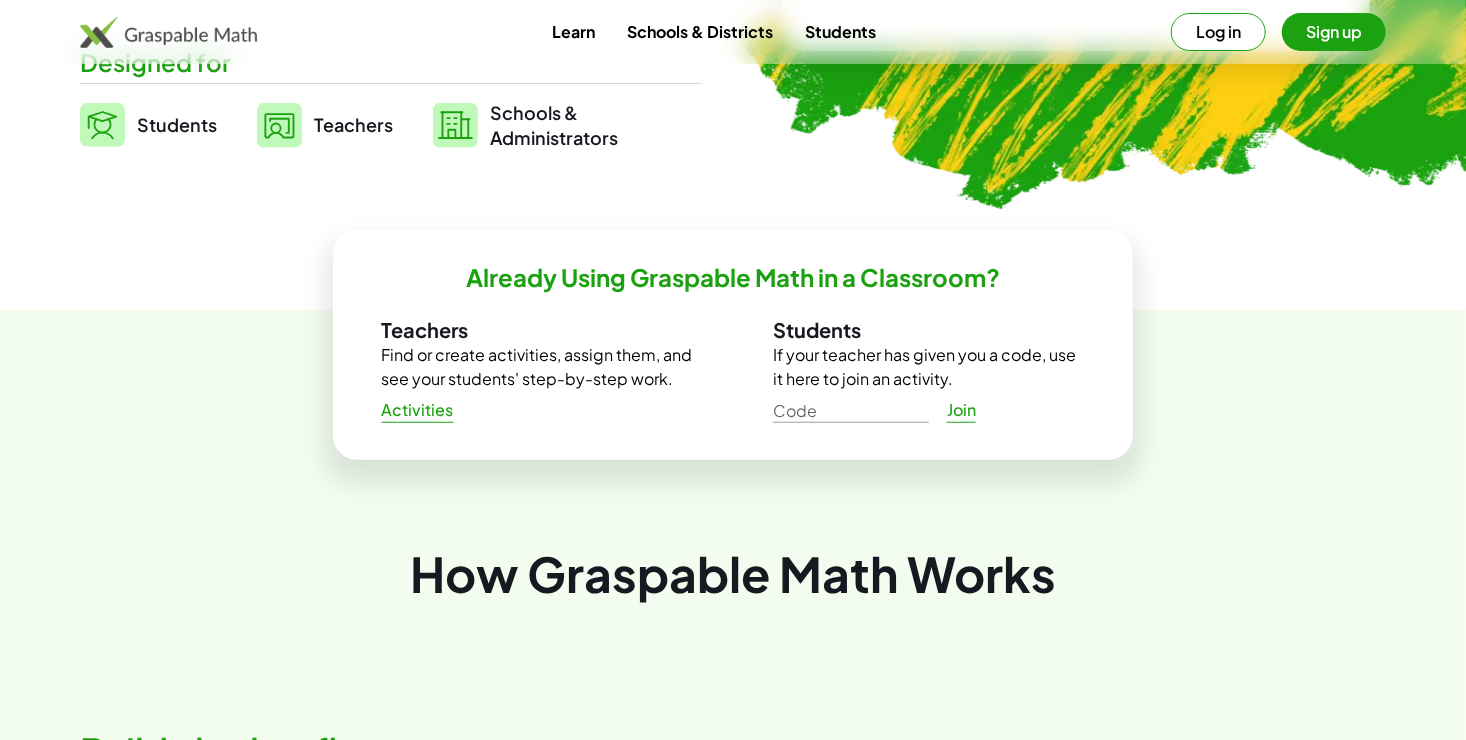 scroll, scrollTop: 500, scrollLeft: 0, axis: vertical 